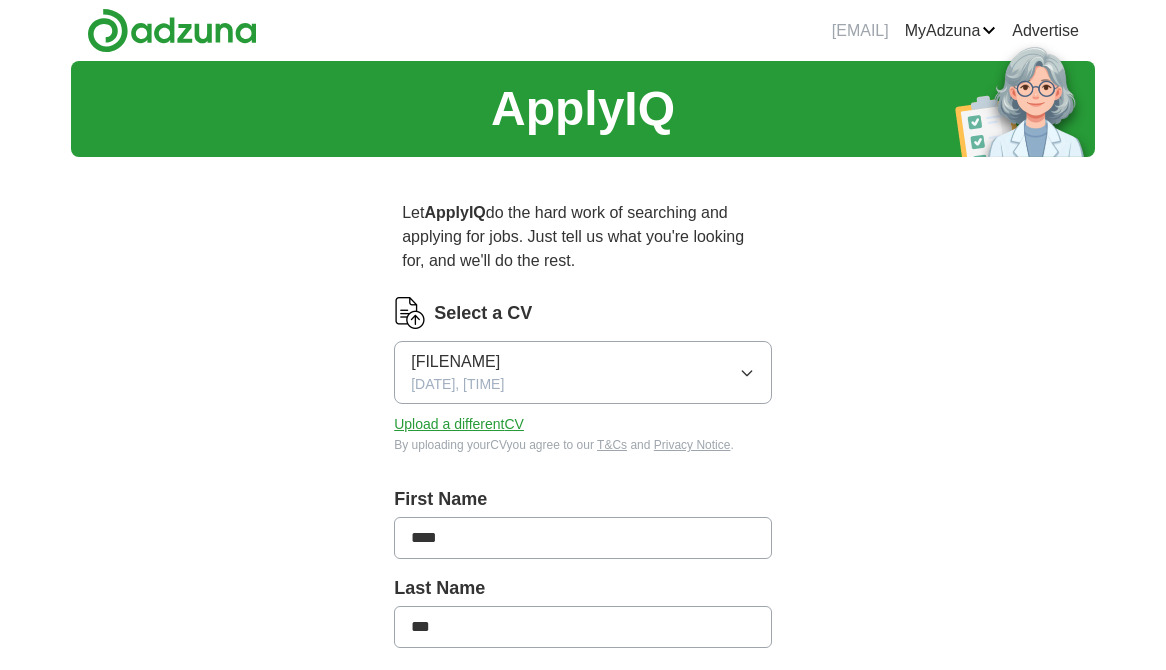 scroll, scrollTop: 0, scrollLeft: 0, axis: both 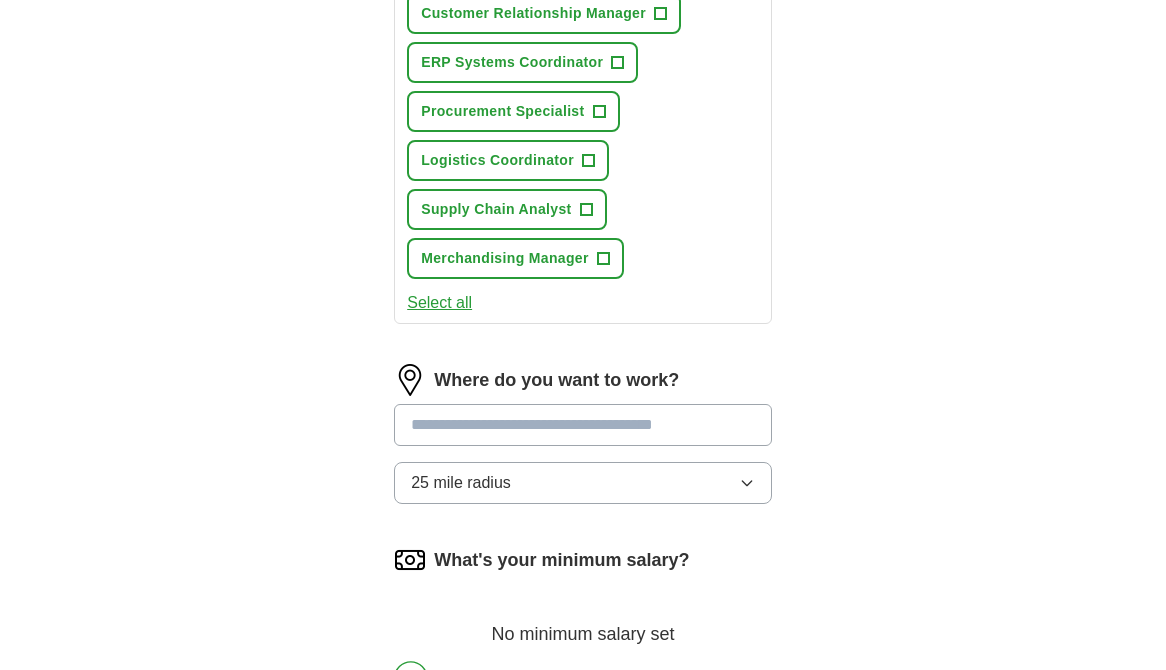 click at bounding box center [583, 425] 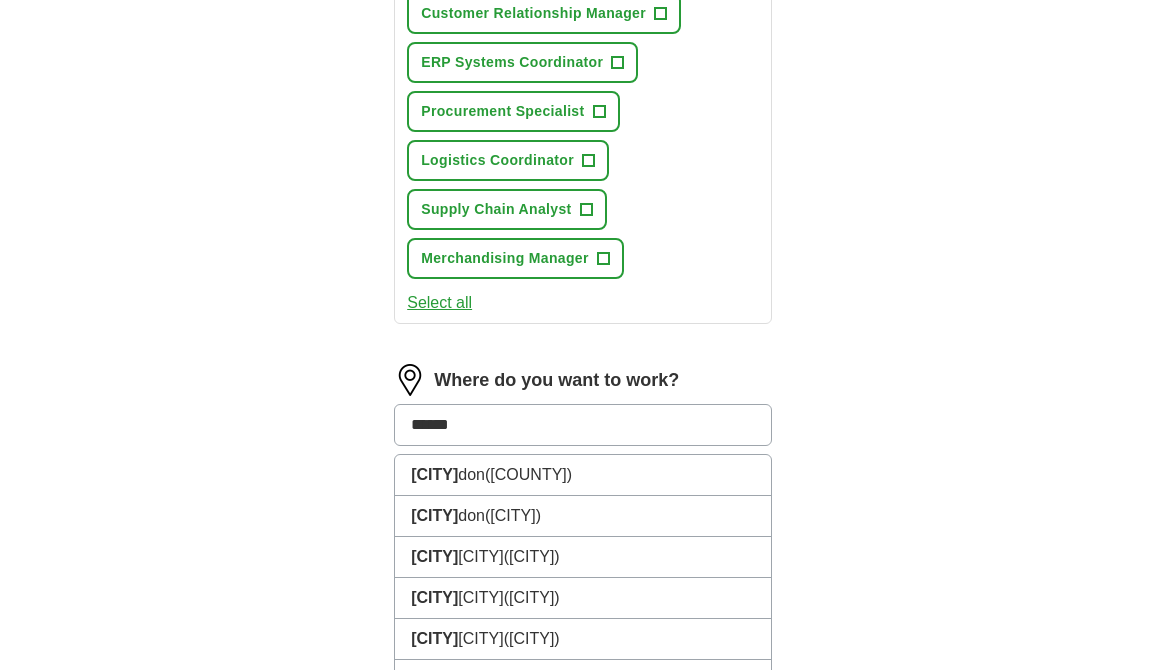 type on "*******" 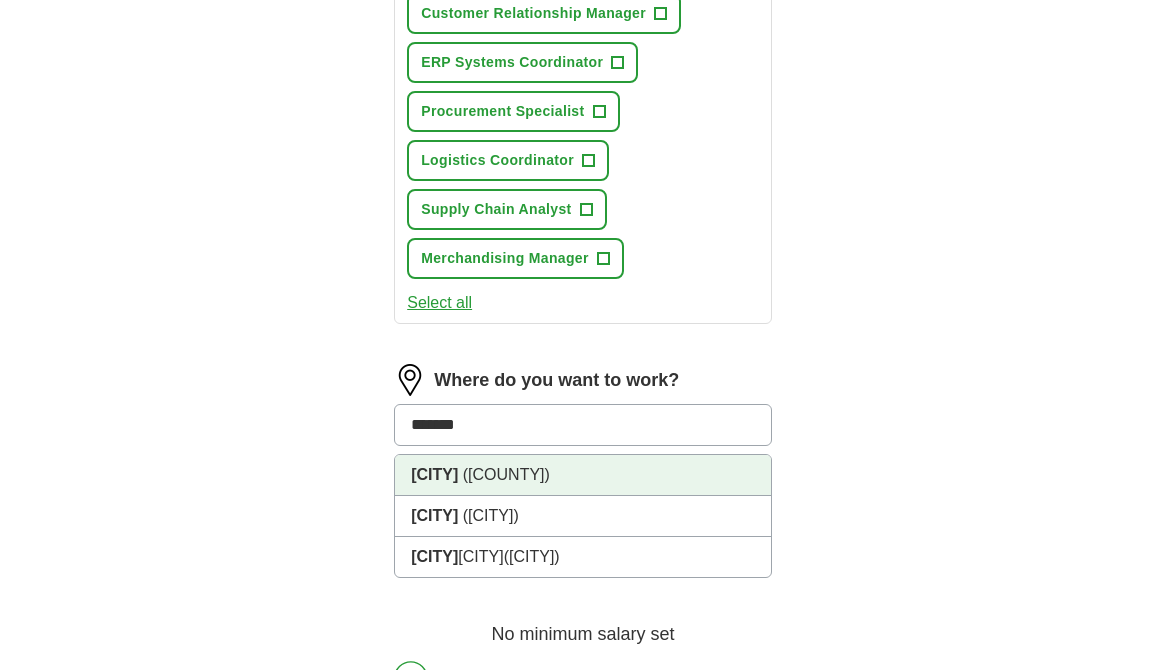 click on "[CITY], [COUNTY]" at bounding box center (583, 475) 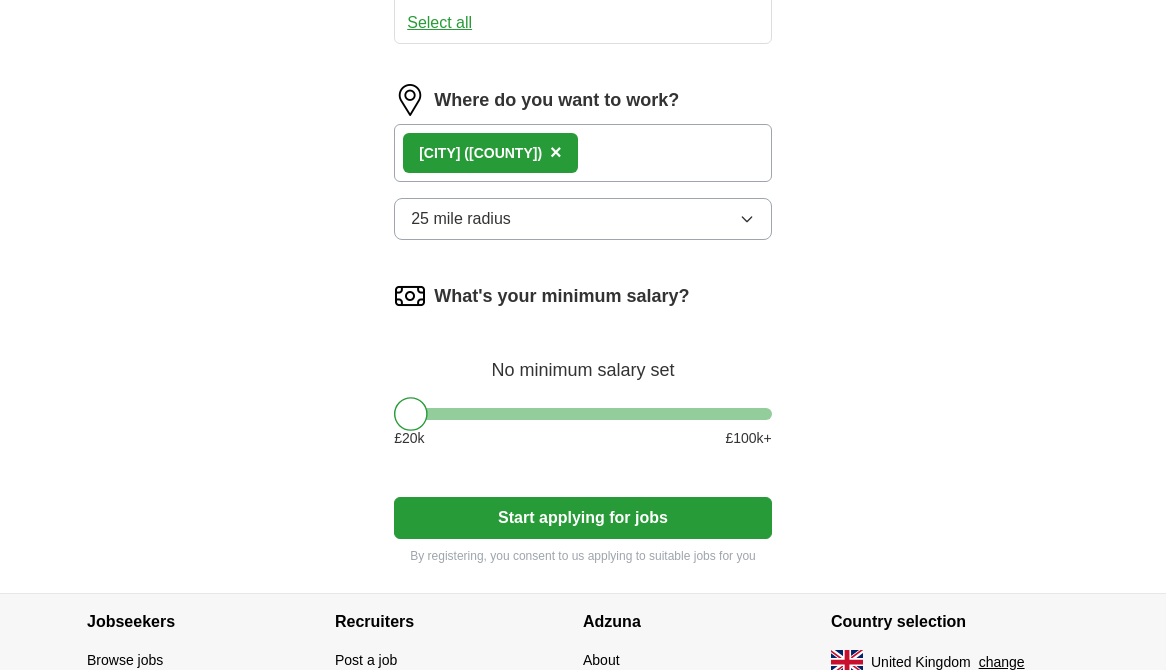 scroll, scrollTop: 1321, scrollLeft: 0, axis: vertical 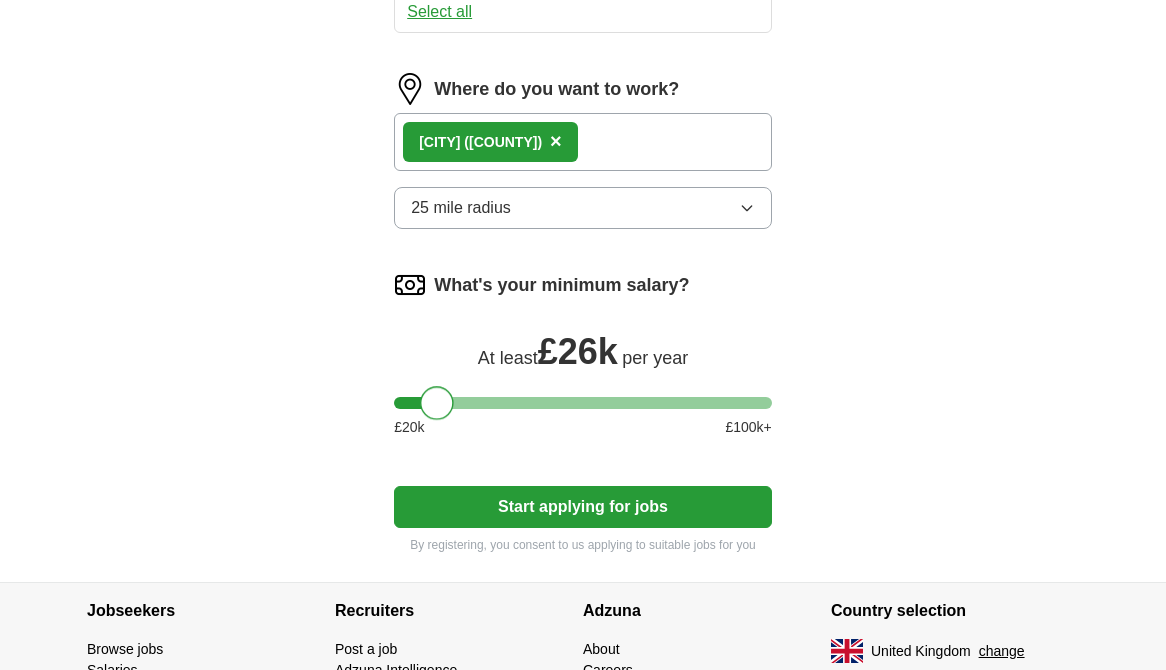 drag, startPoint x: 416, startPoint y: 418, endPoint x: 443, endPoint y: 423, distance: 27.45906 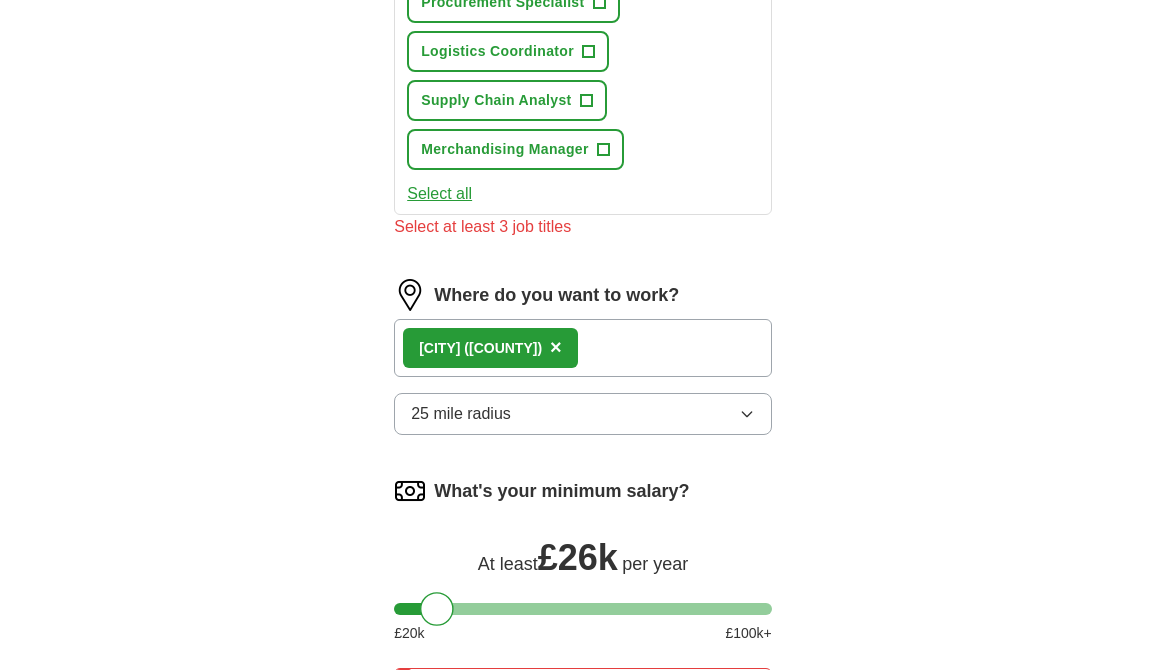 scroll, scrollTop: 745, scrollLeft: 0, axis: vertical 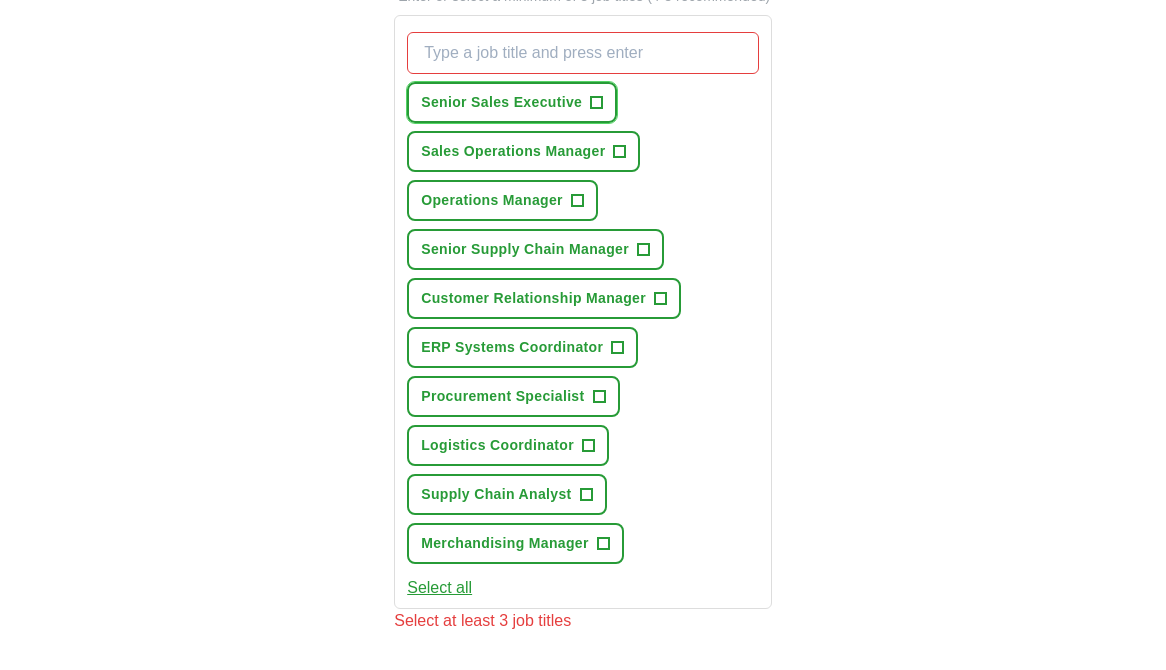 click on "[JOB_TITLE] +" at bounding box center (512, 102) 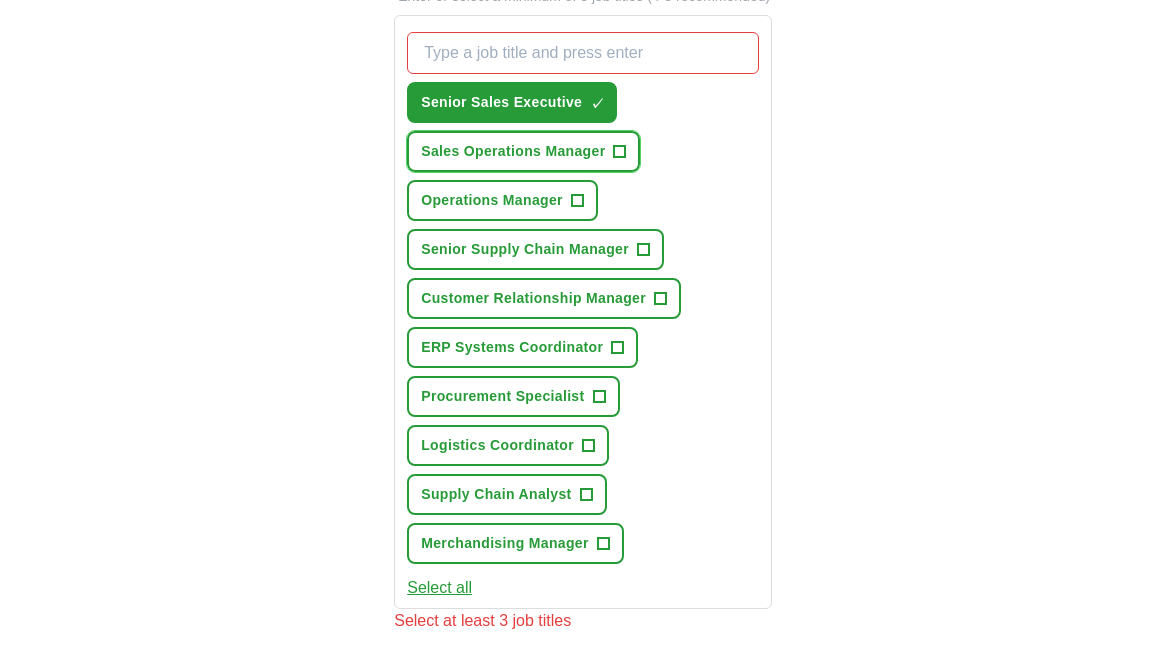 click on "+" at bounding box center (620, 152) 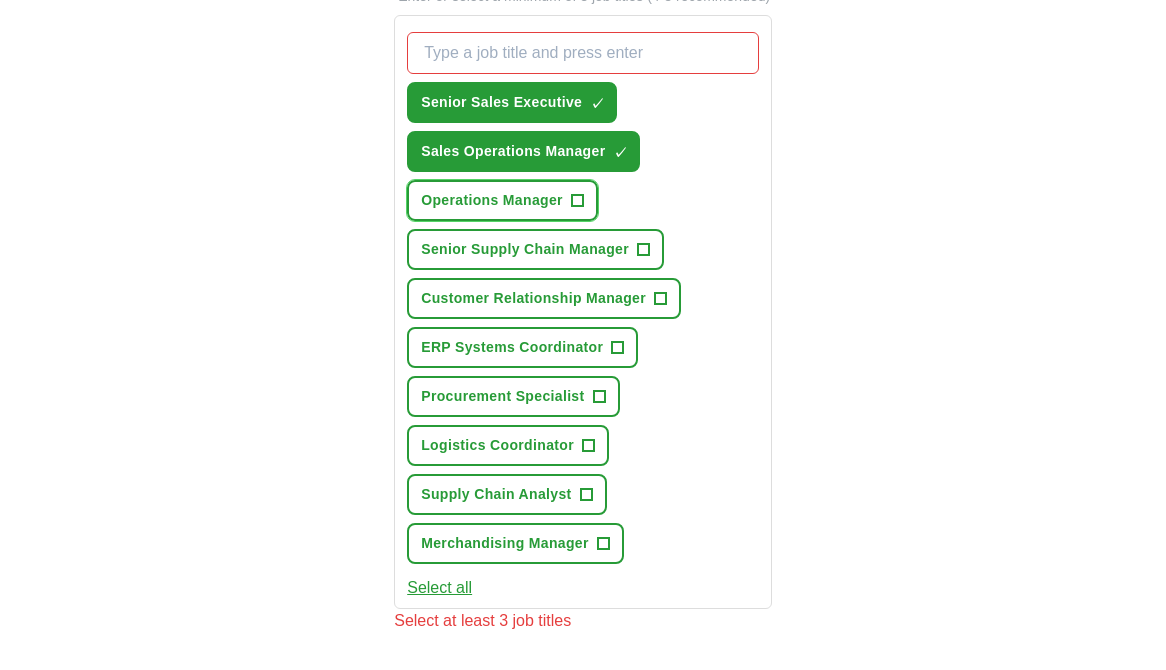 click on "+" at bounding box center [577, 201] 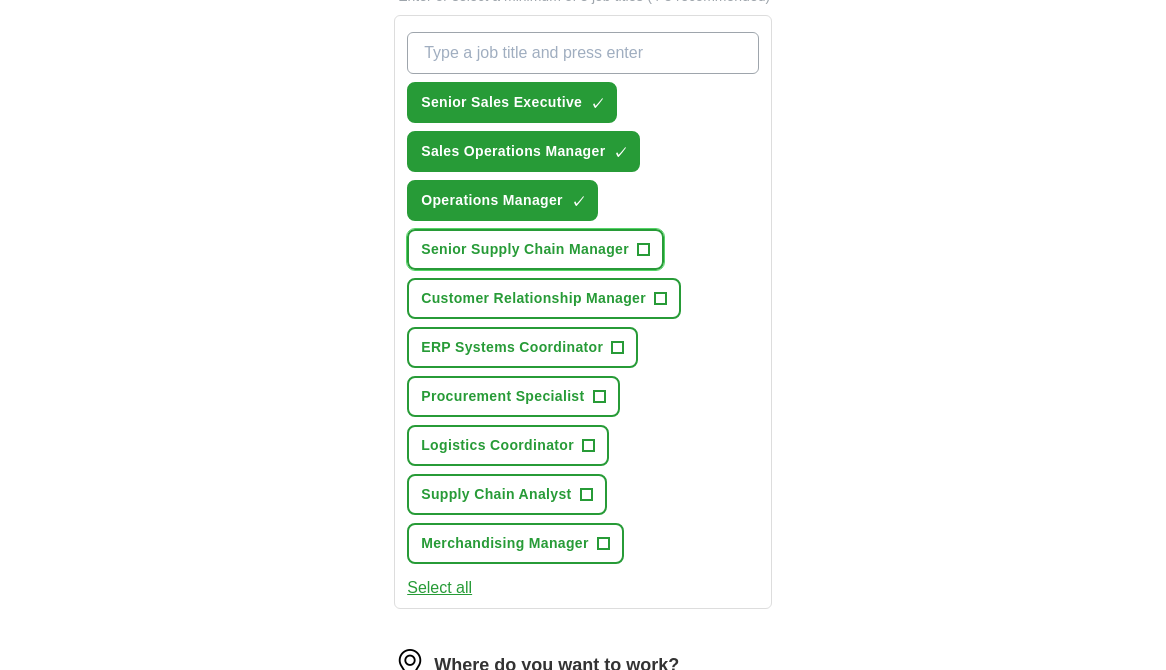 click on "+" at bounding box center (644, 250) 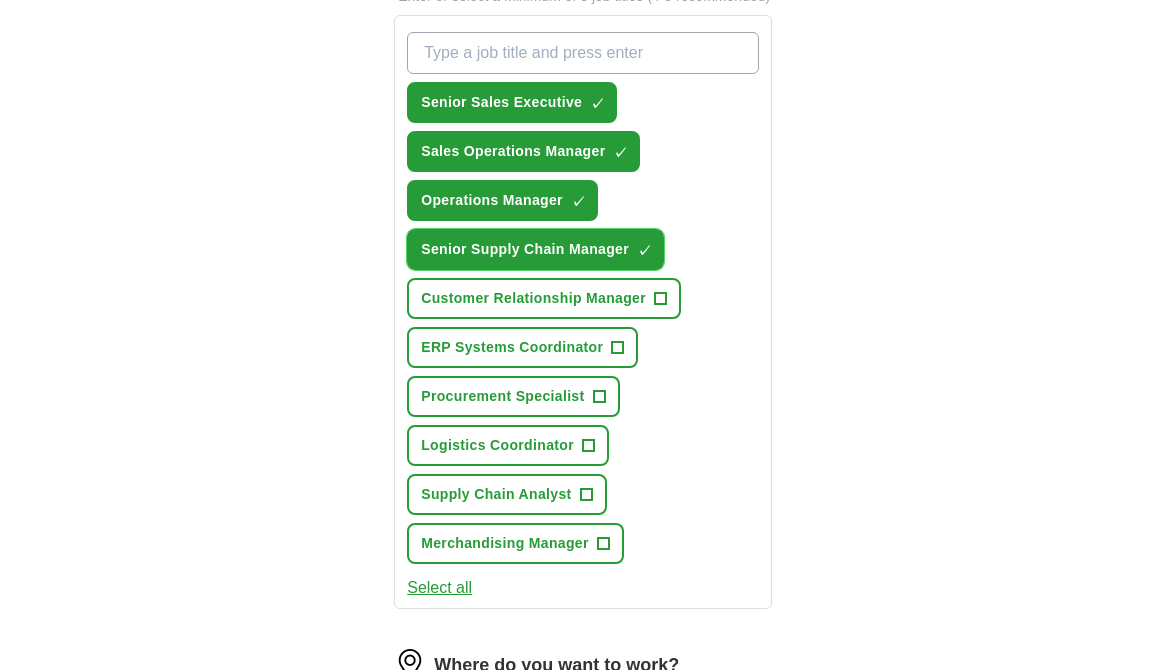 click on "×" at bounding box center [0, 0] 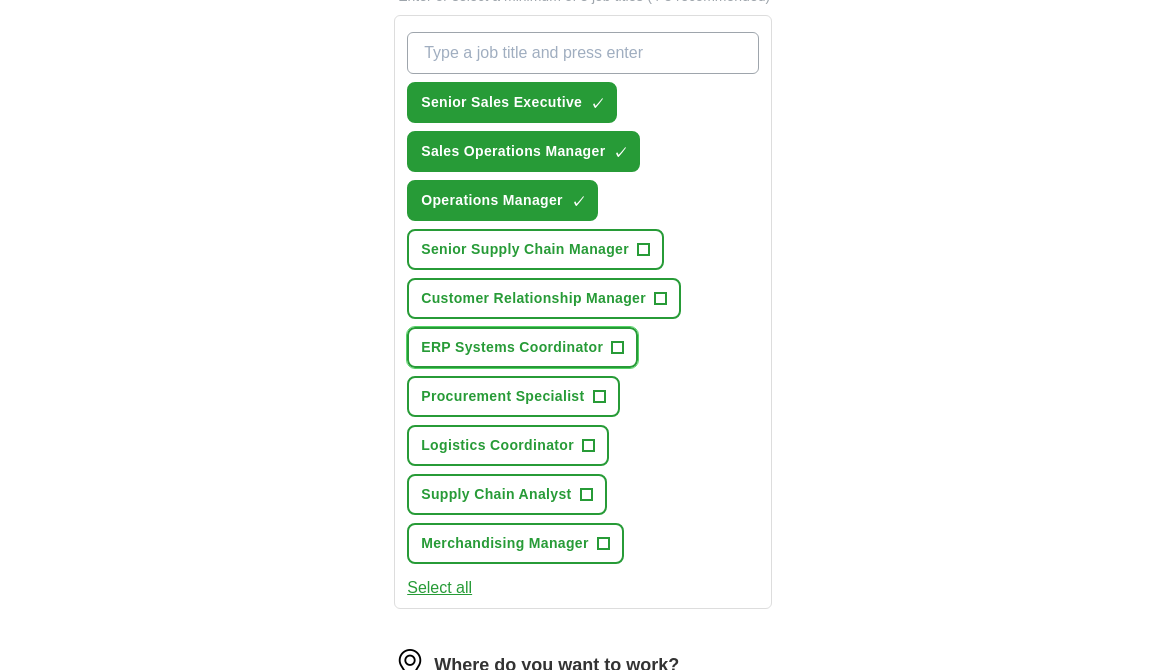 click on "+" at bounding box center (618, 348) 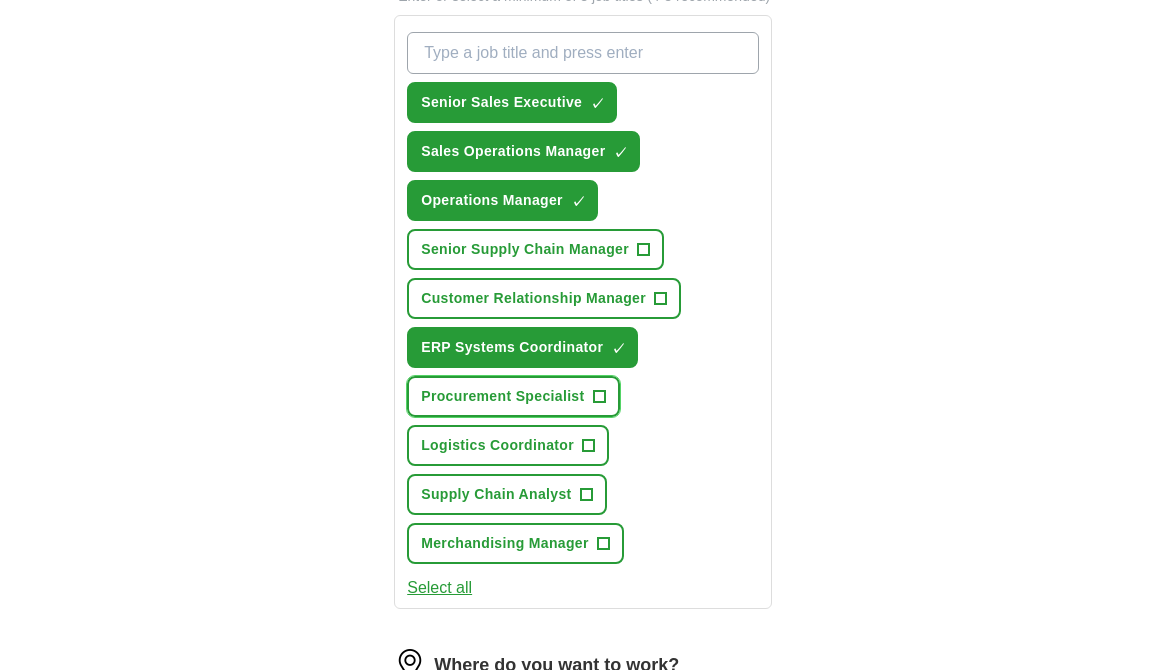 click on "+" at bounding box center [599, 397] 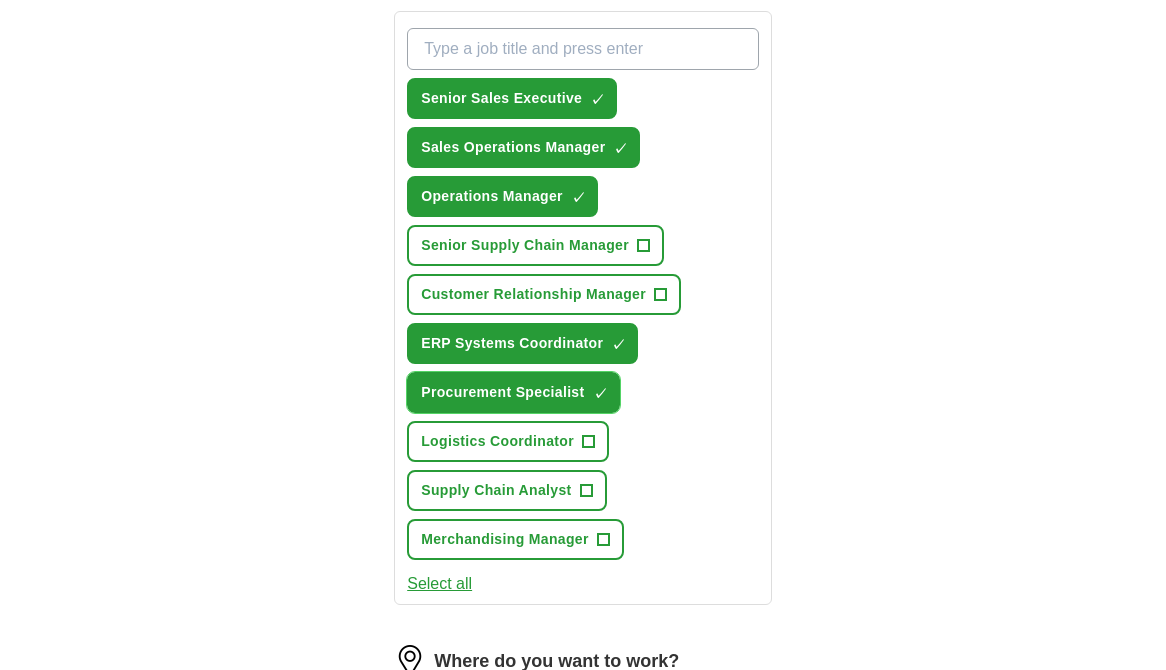 scroll, scrollTop: 749, scrollLeft: 0, axis: vertical 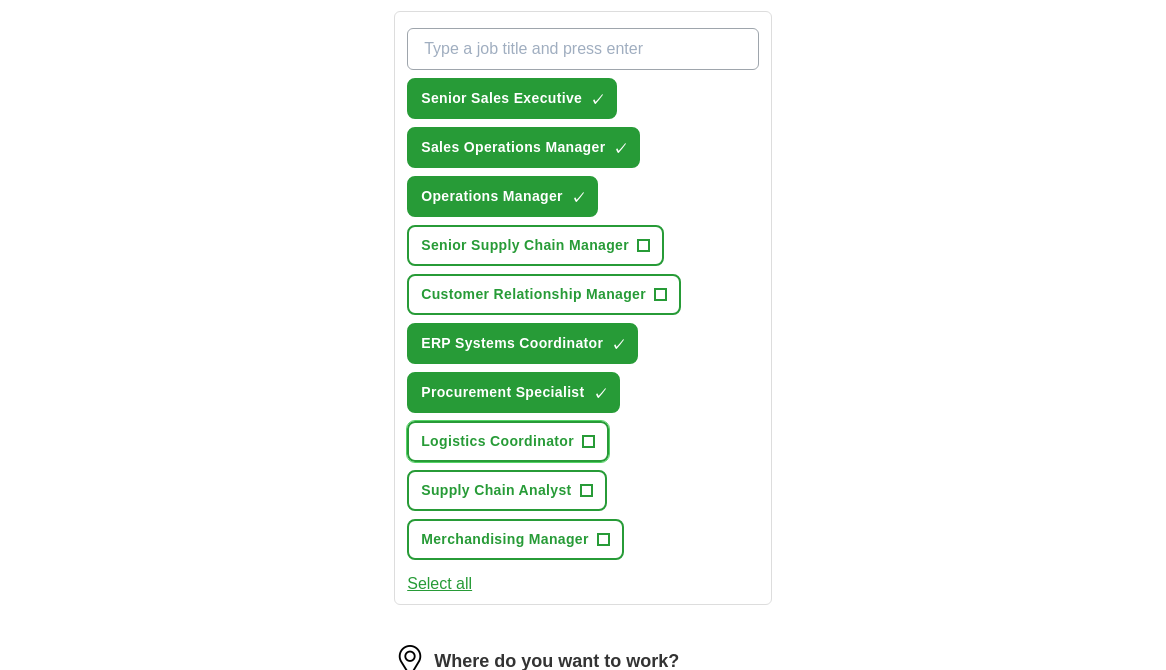 click on "+" at bounding box center (589, 442) 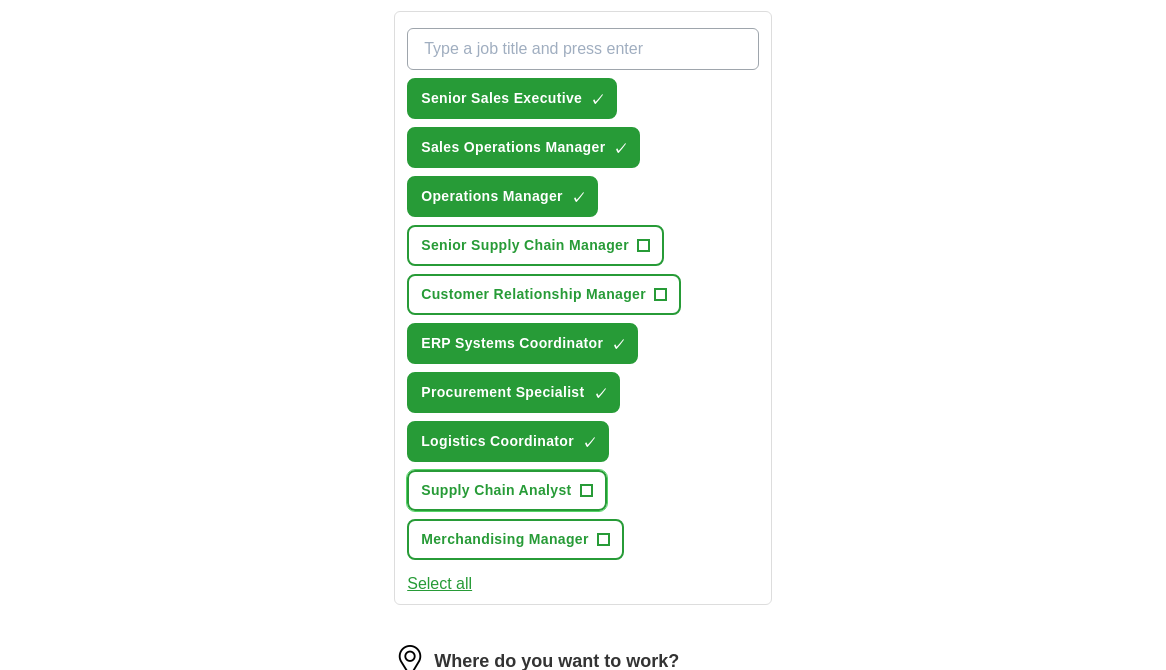 click on "+" at bounding box center (586, 491) 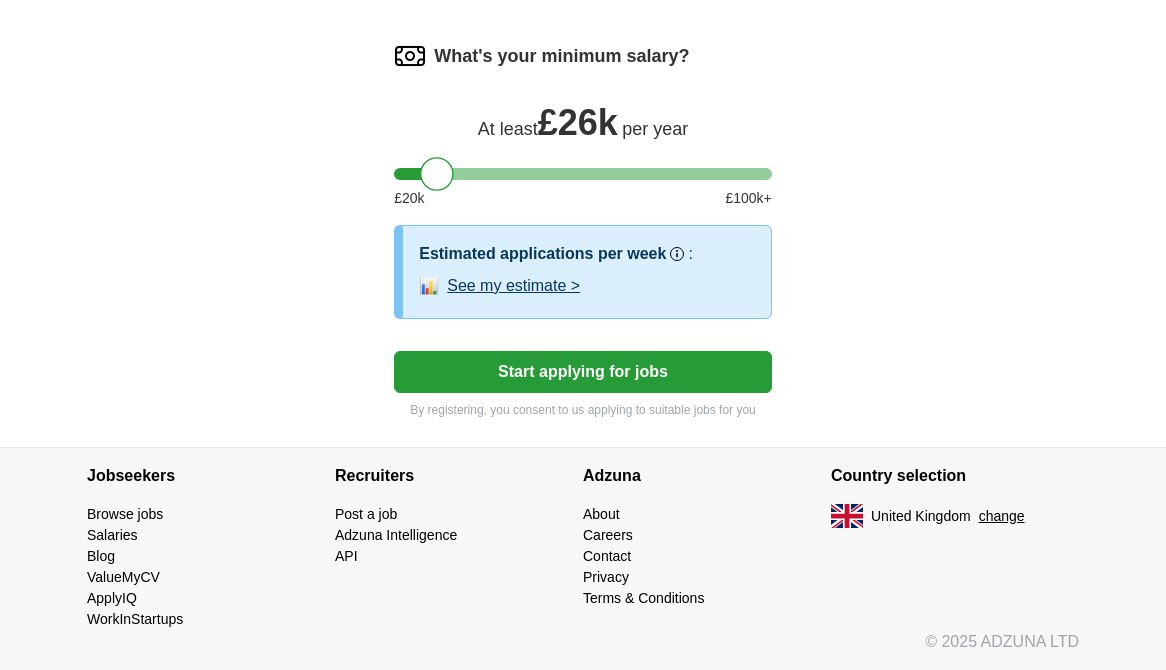 scroll, scrollTop: 1571, scrollLeft: 0, axis: vertical 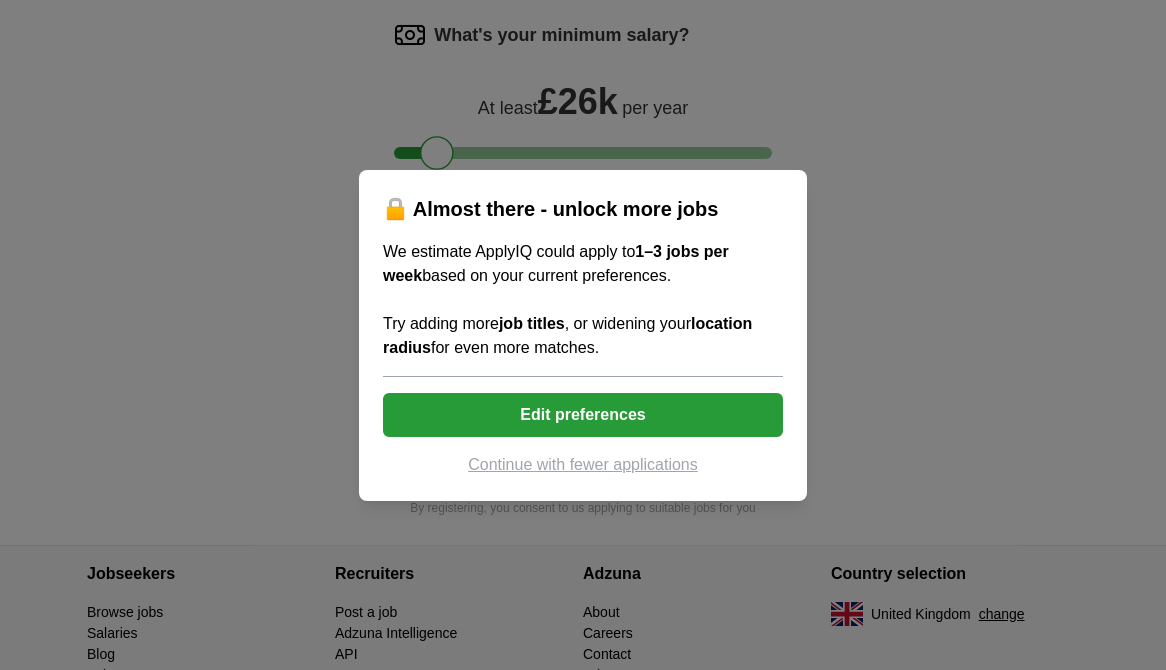 click on "Edit preferences" at bounding box center (583, 415) 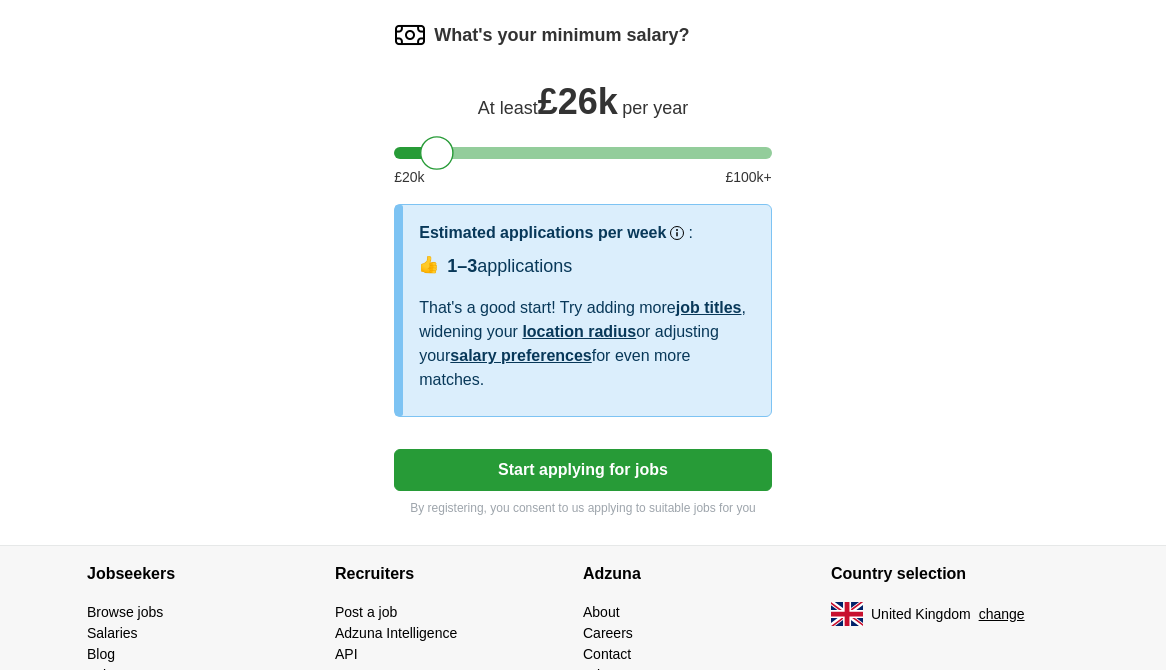 click on "Start applying for jobs" at bounding box center [583, 470] 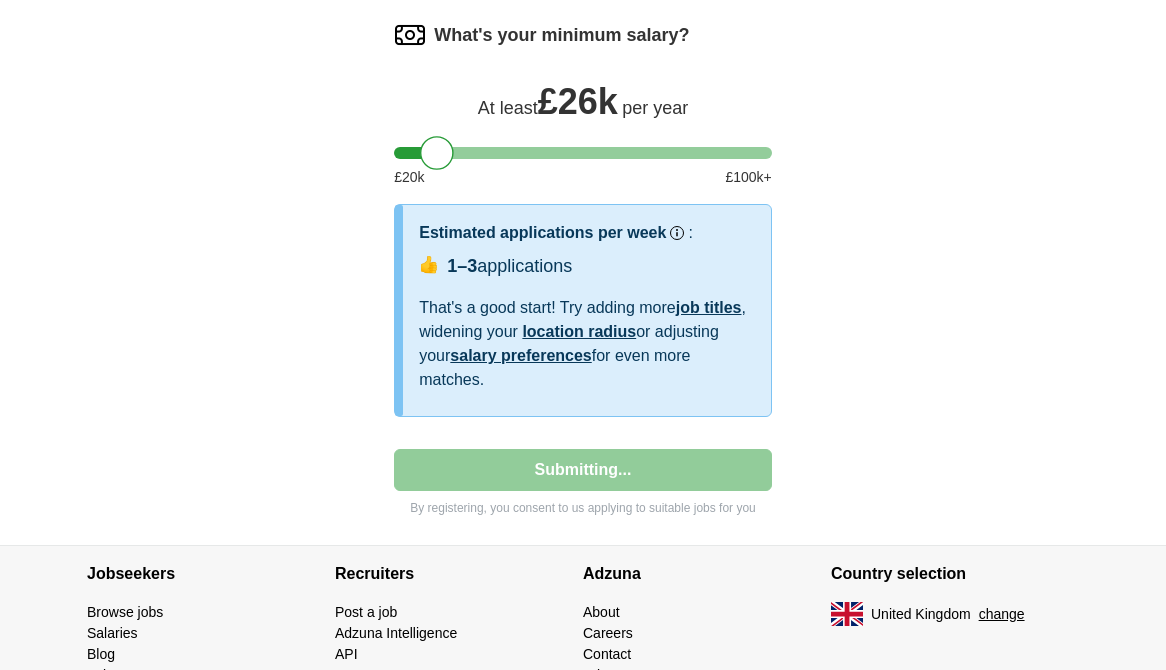 select on "**" 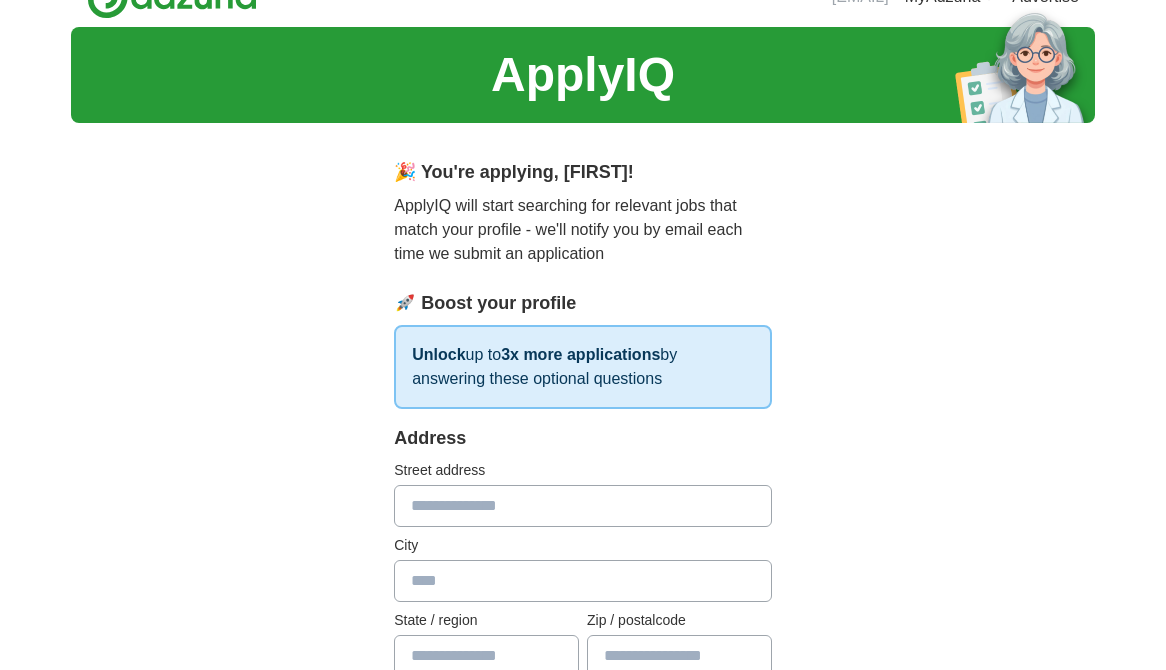 scroll, scrollTop: 37, scrollLeft: 0, axis: vertical 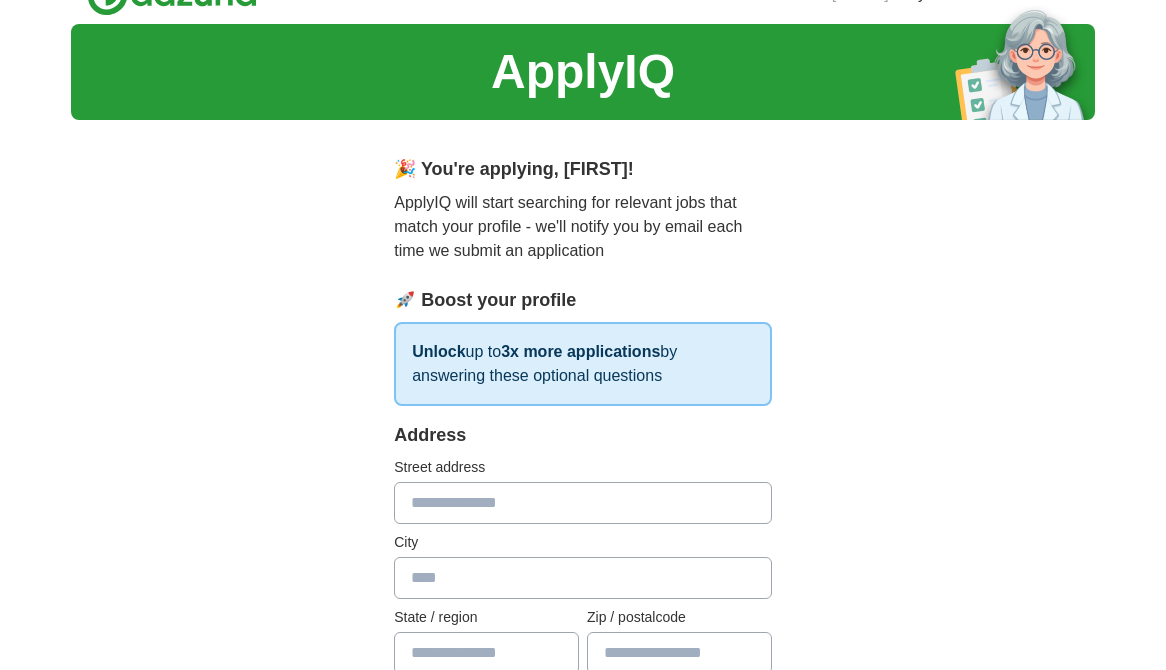 click at bounding box center [583, 503] 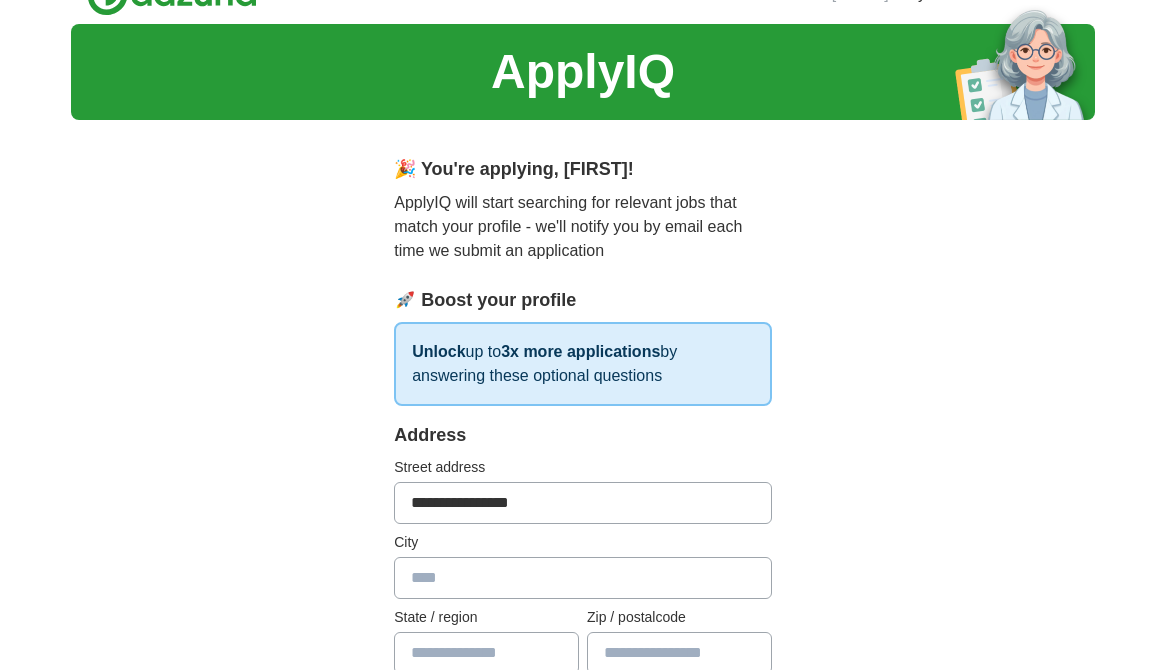 type on "*******" 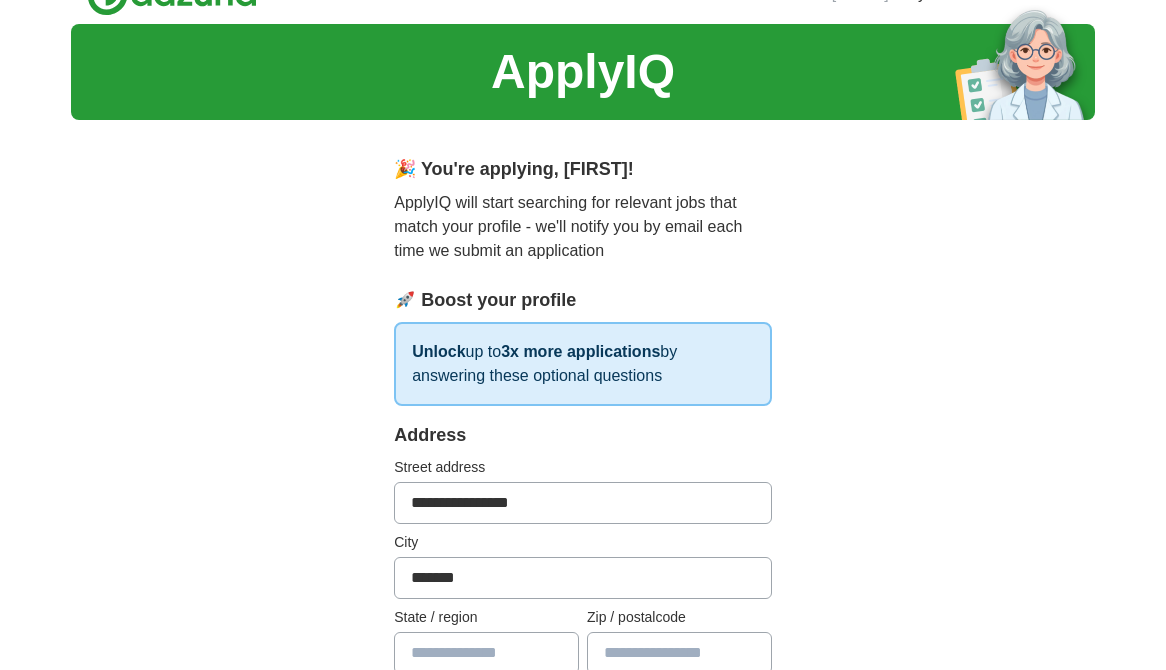 type on "*********" 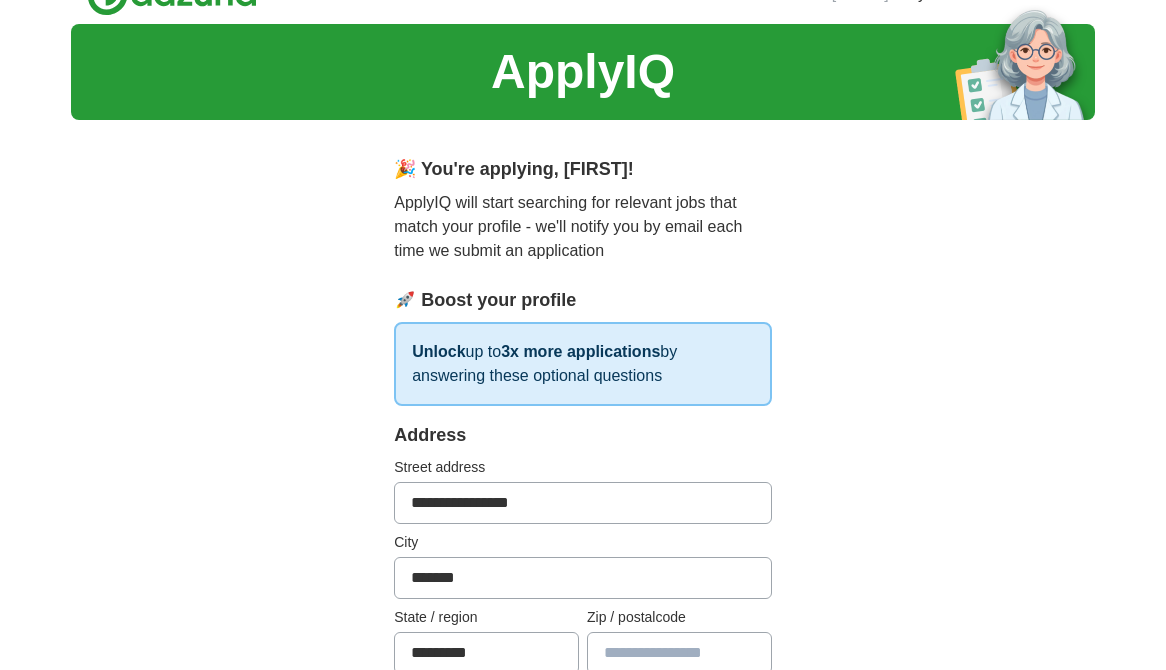 type on "*******" 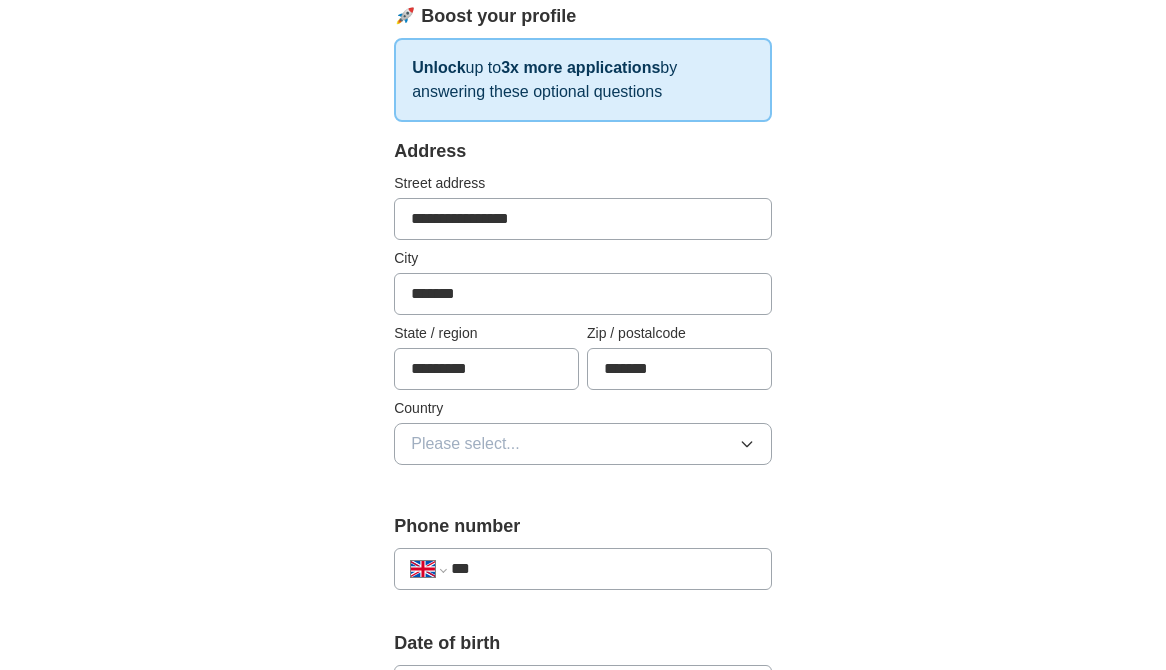 scroll, scrollTop: 325, scrollLeft: 0, axis: vertical 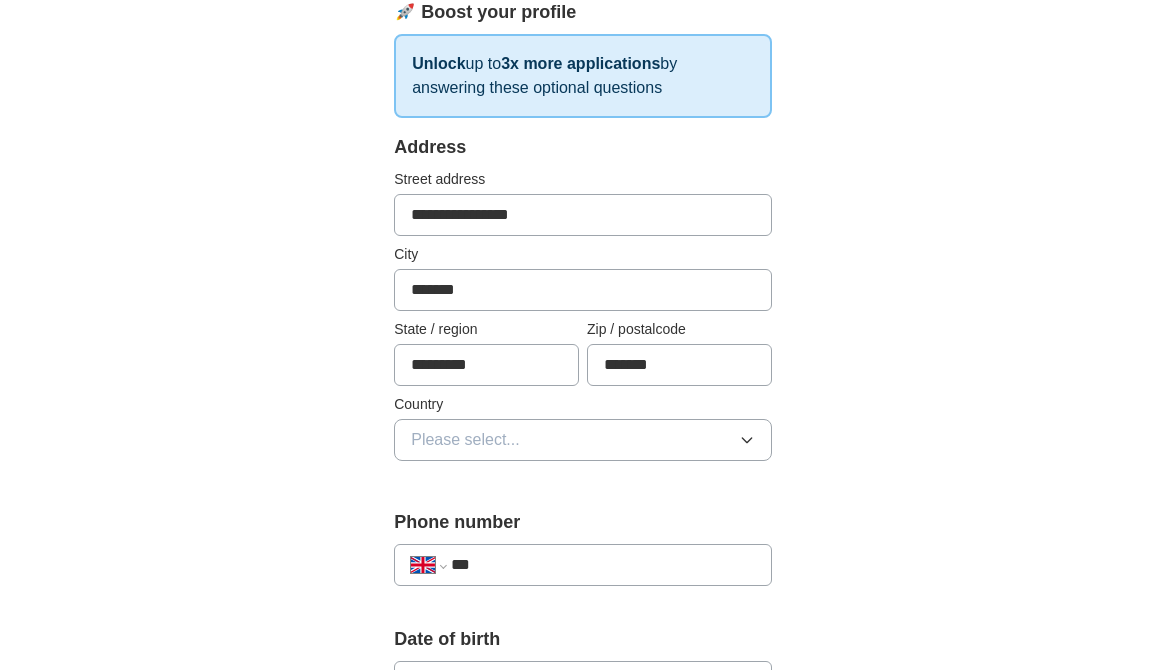 click on "Please select..." at bounding box center (583, 440) 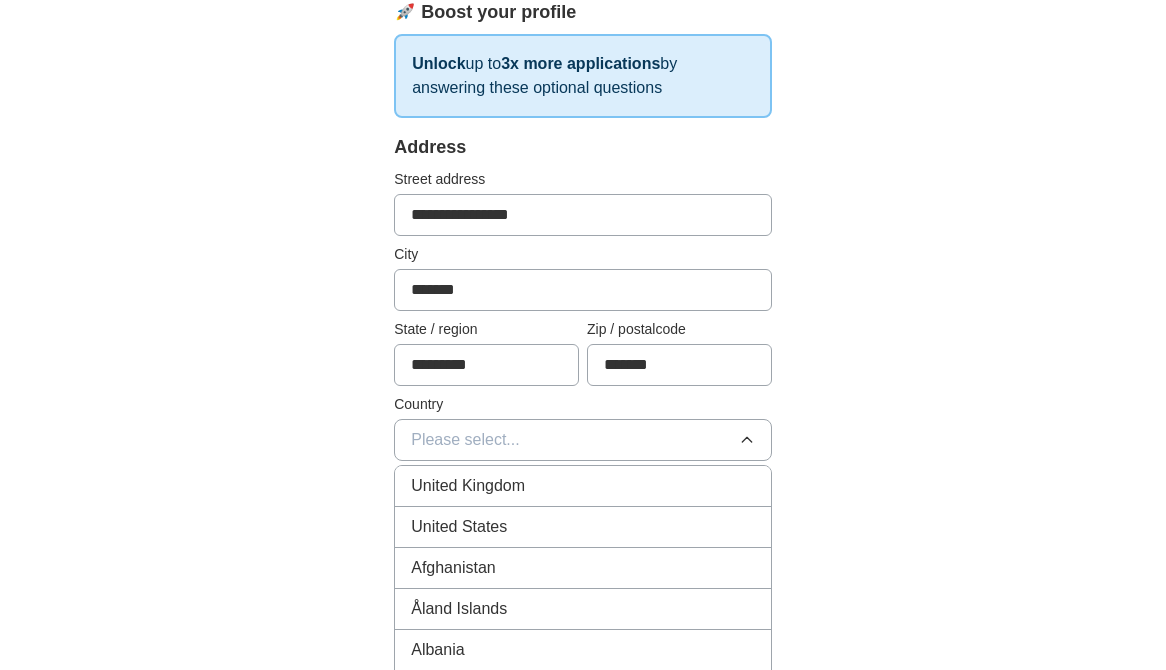 click on "United Kingdom" at bounding box center (583, 486) 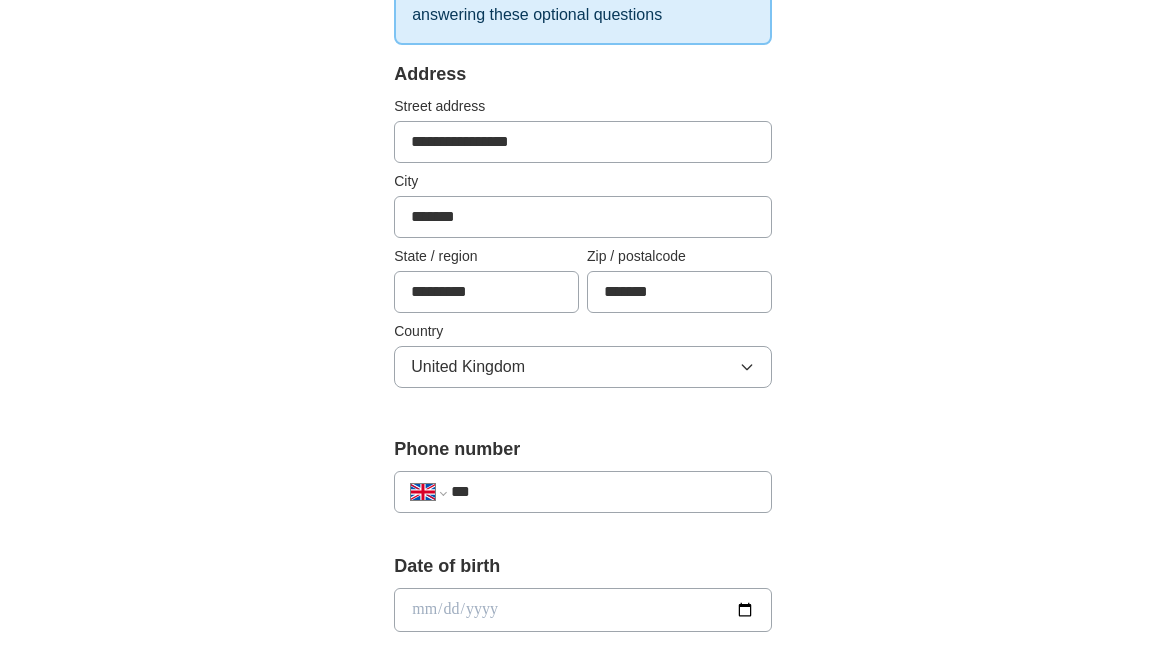 scroll, scrollTop: 434, scrollLeft: 0, axis: vertical 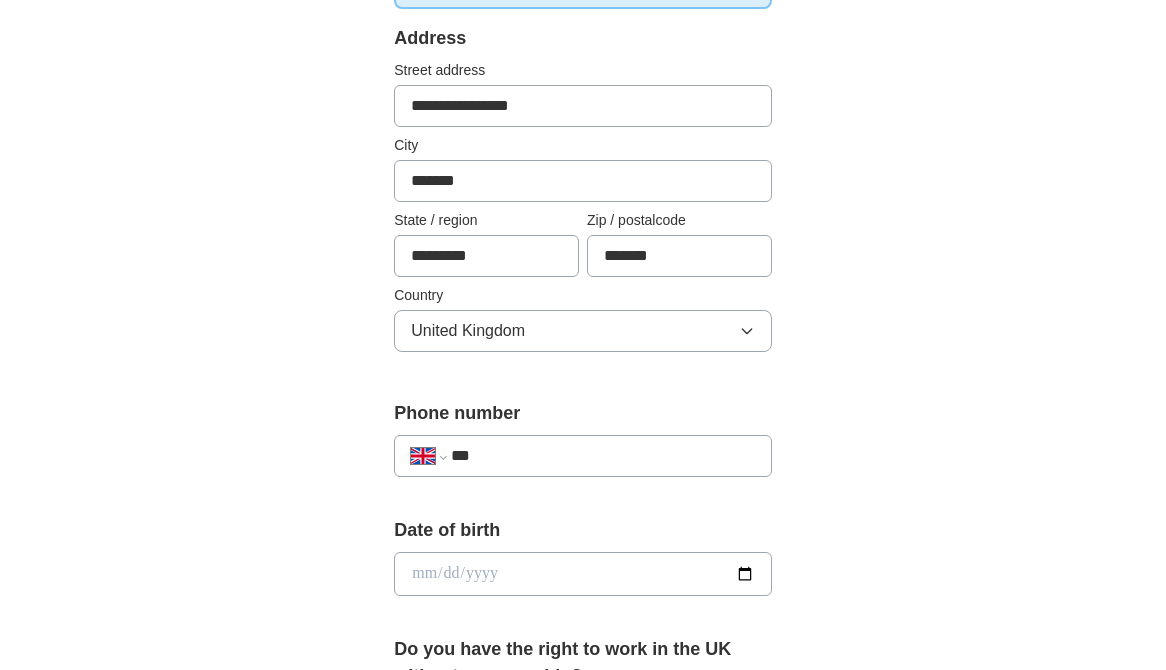 click on "***" at bounding box center [603, 456] 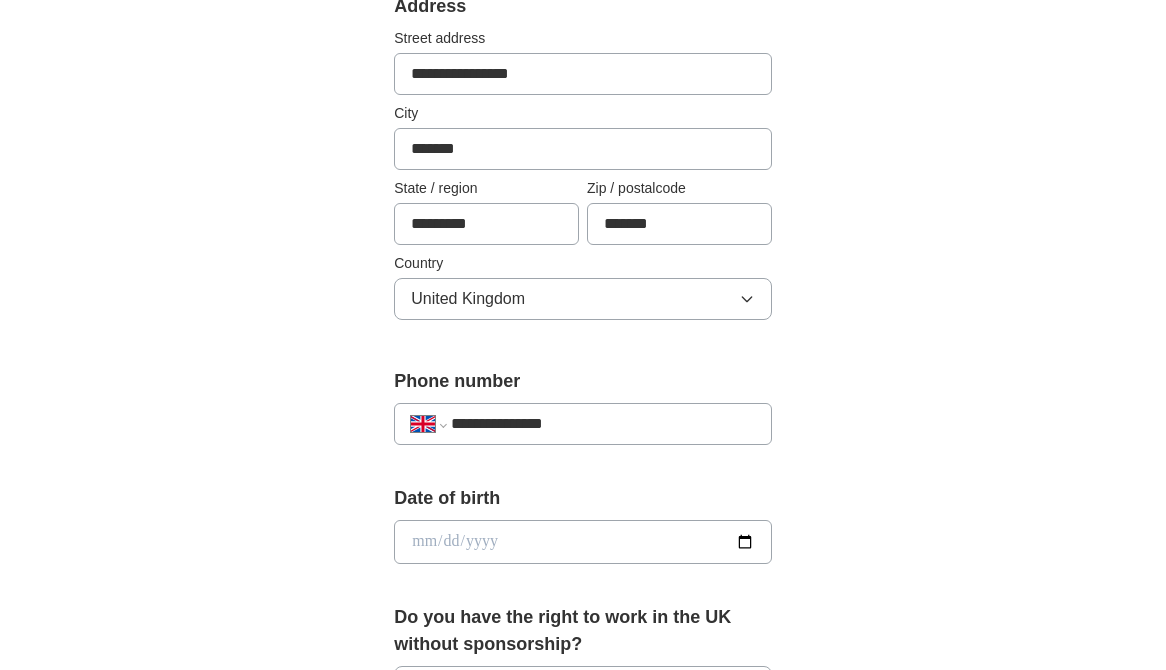 scroll, scrollTop: 467, scrollLeft: 0, axis: vertical 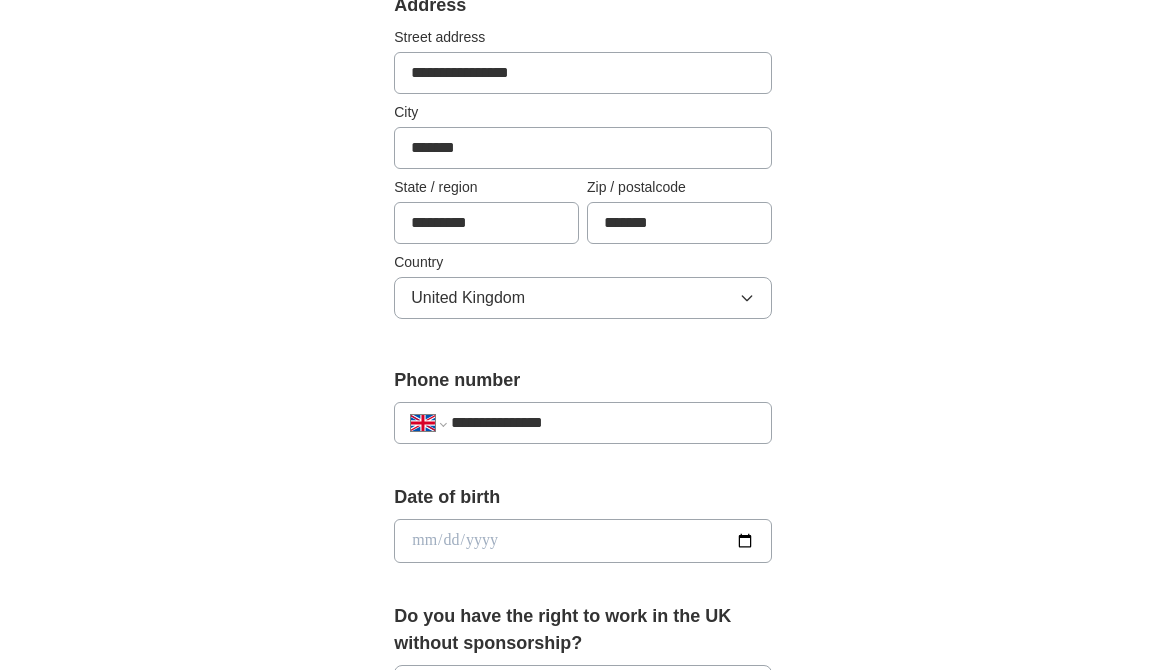 click at bounding box center [583, 541] 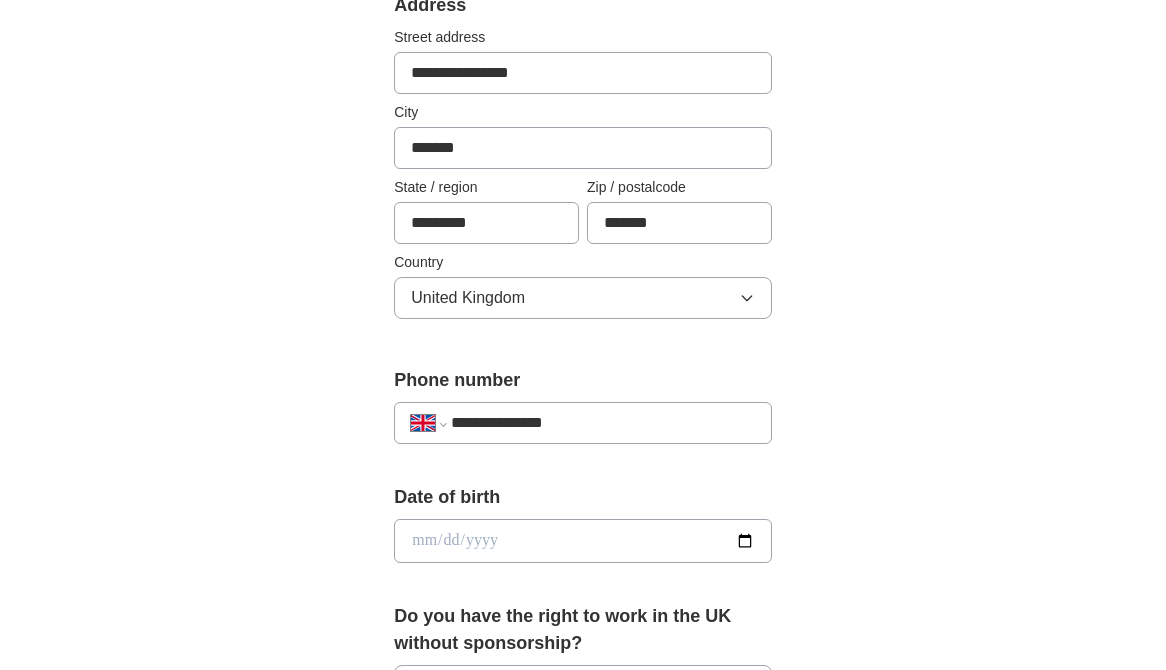 click at bounding box center (583, 541) 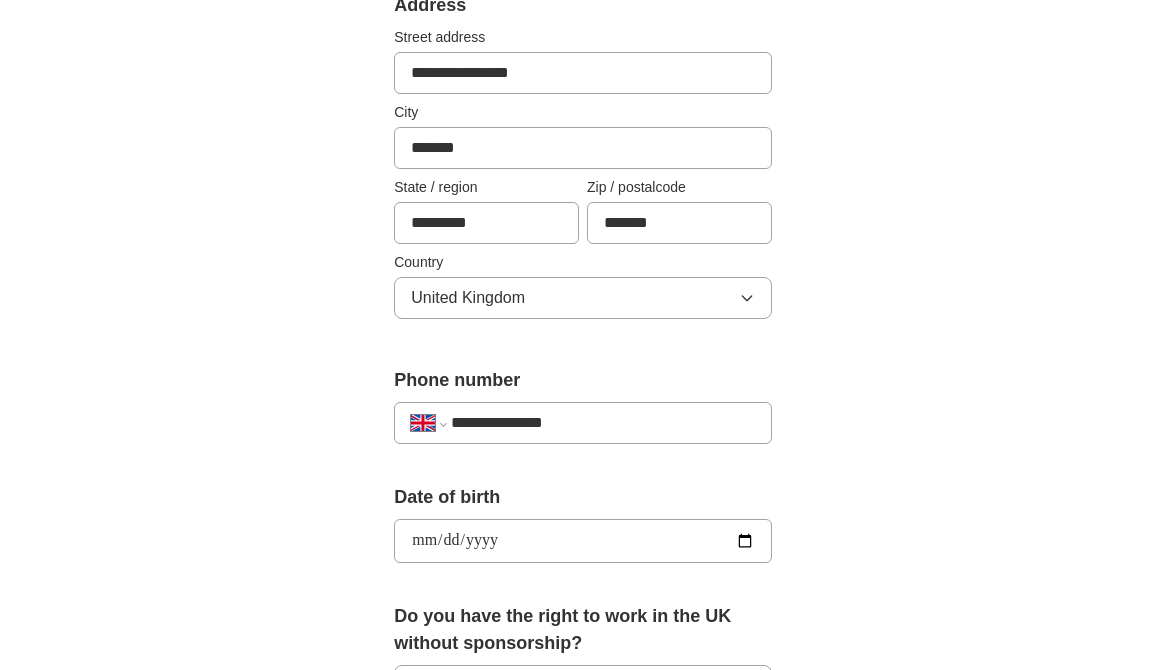 type on "**********" 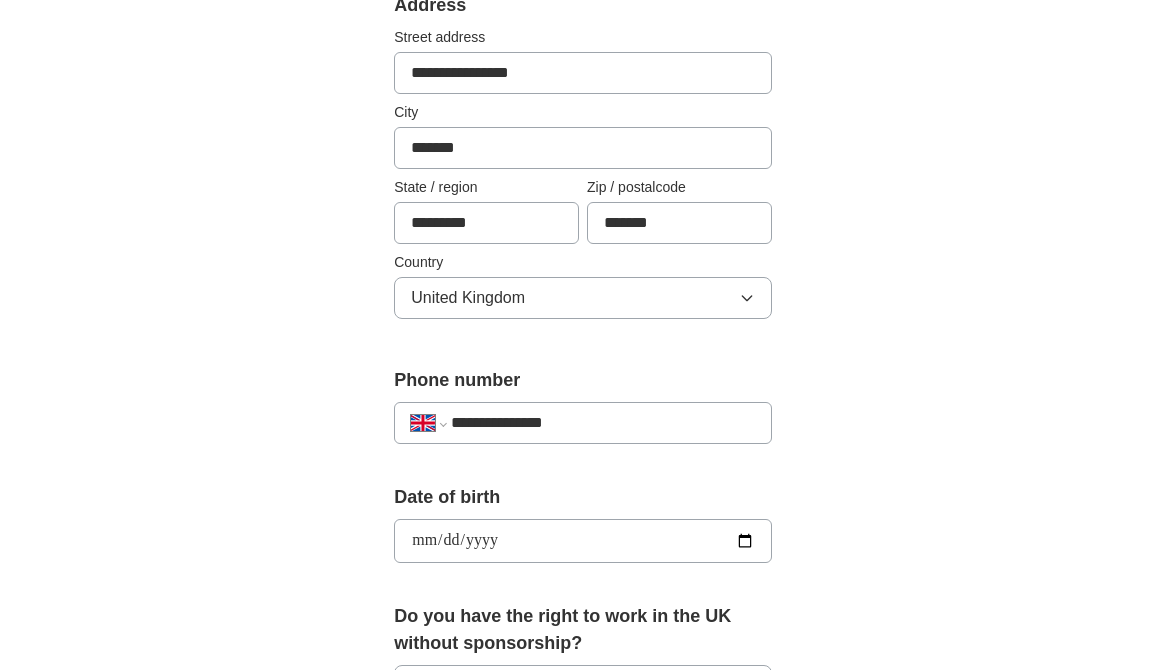 scroll, scrollTop: 636, scrollLeft: 0, axis: vertical 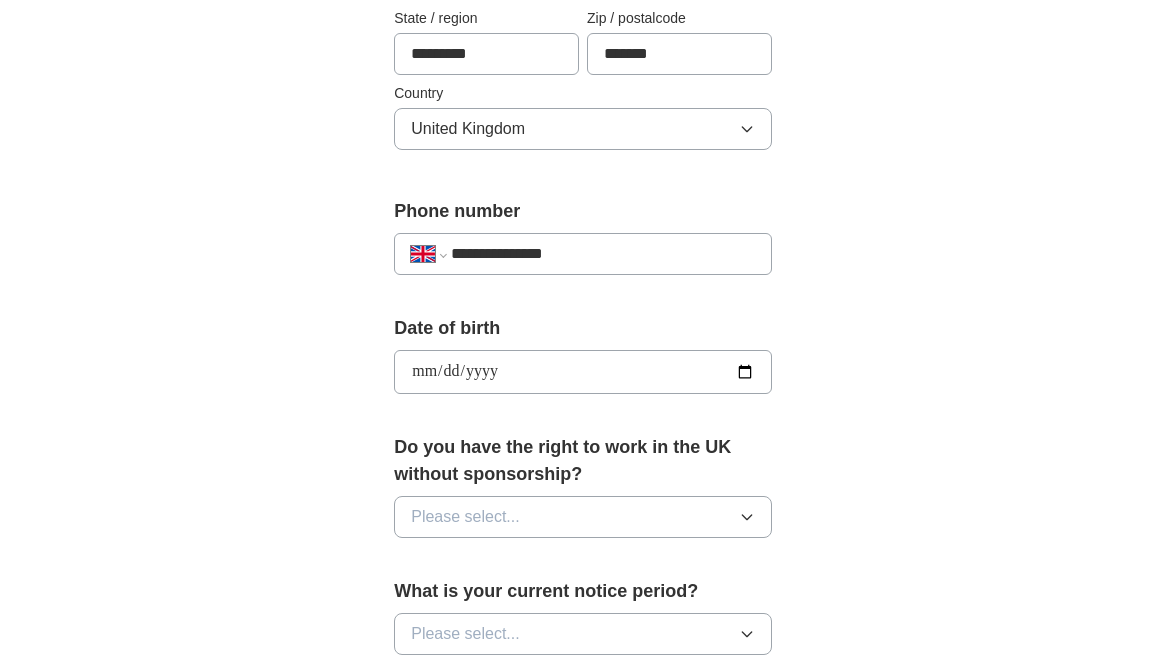 click on "Please select..." at bounding box center [583, 517] 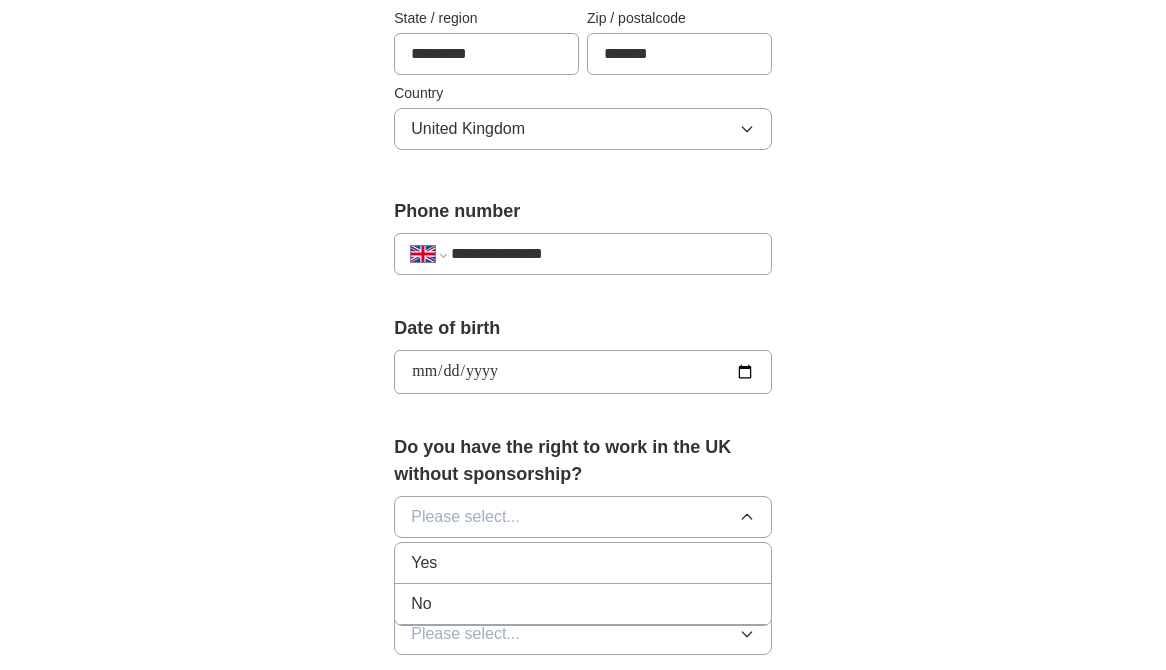 click on "Yes" at bounding box center (583, 563) 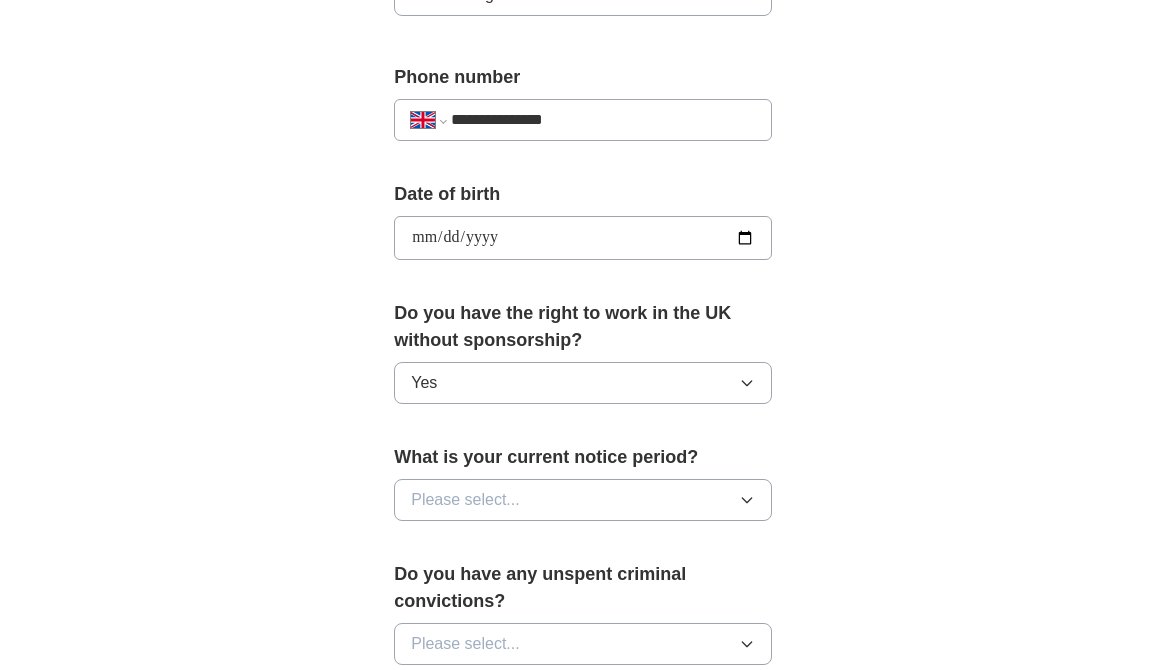 scroll, scrollTop: 773, scrollLeft: 0, axis: vertical 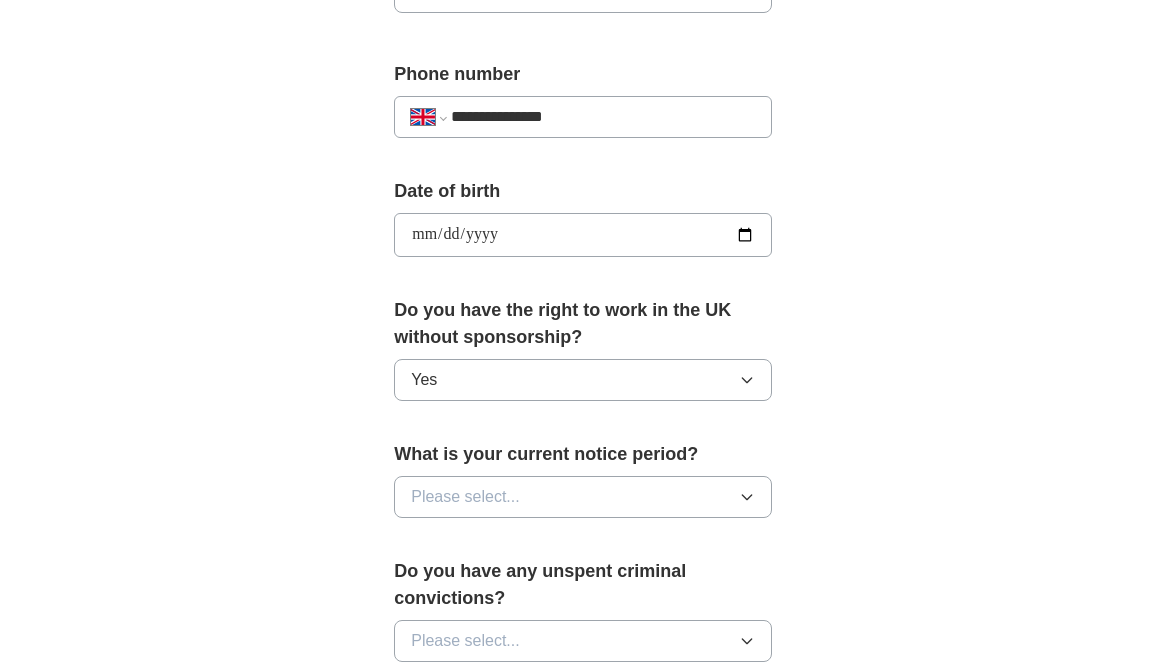 click on "Please select..." at bounding box center [583, 497] 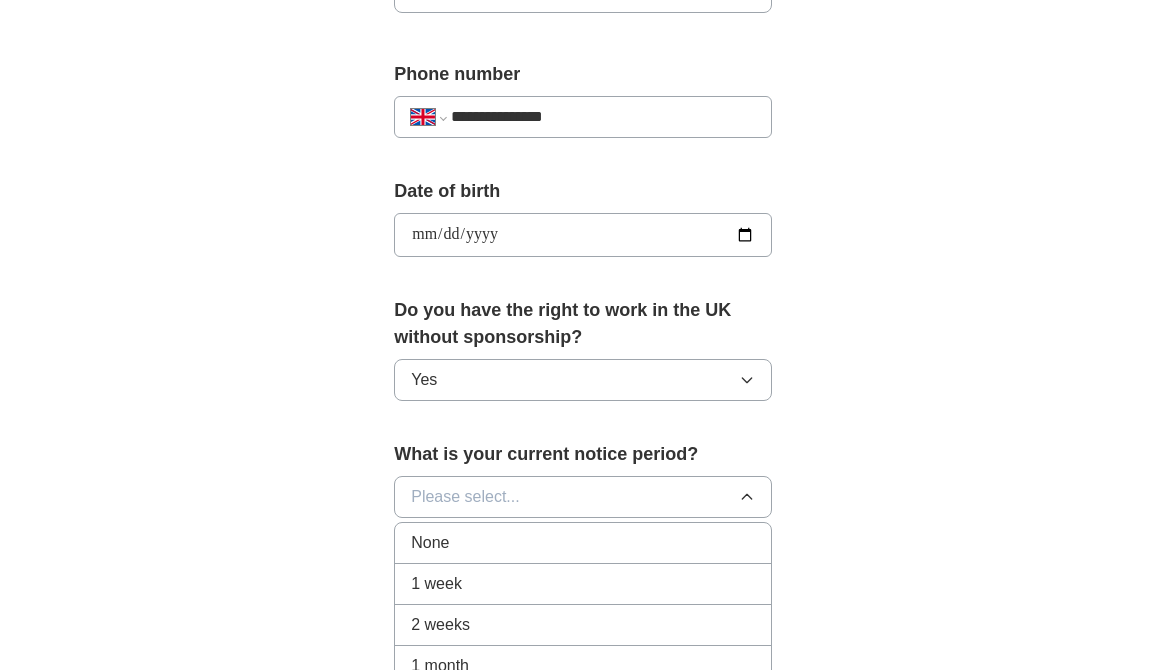 click on "None" at bounding box center [583, 543] 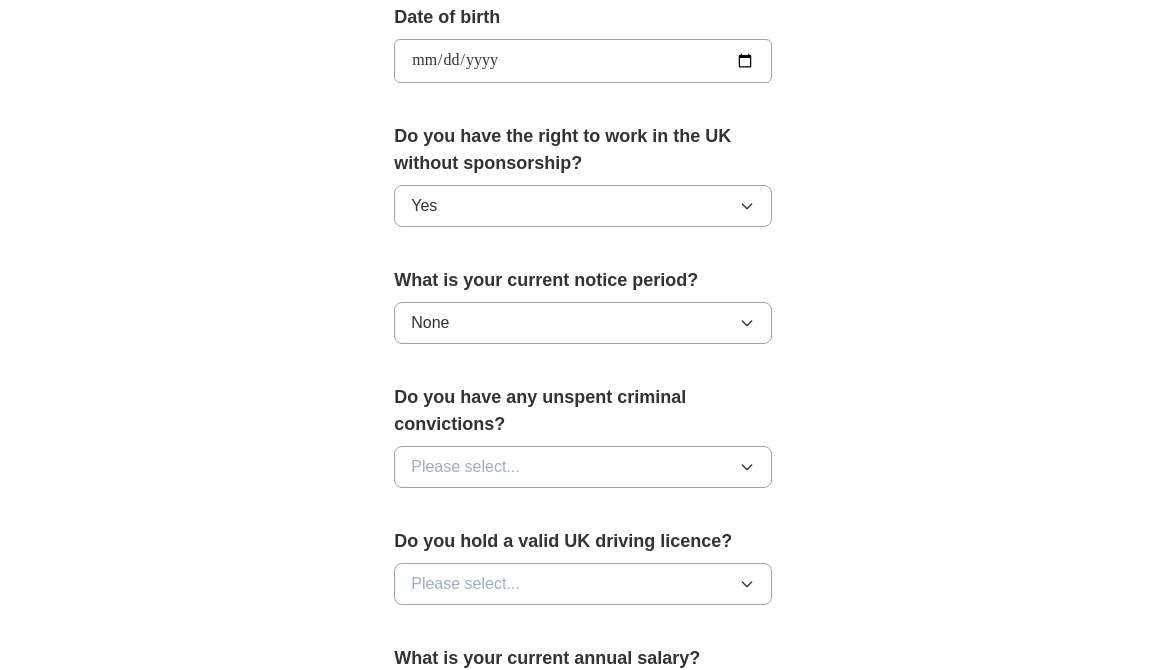 scroll, scrollTop: 947, scrollLeft: 0, axis: vertical 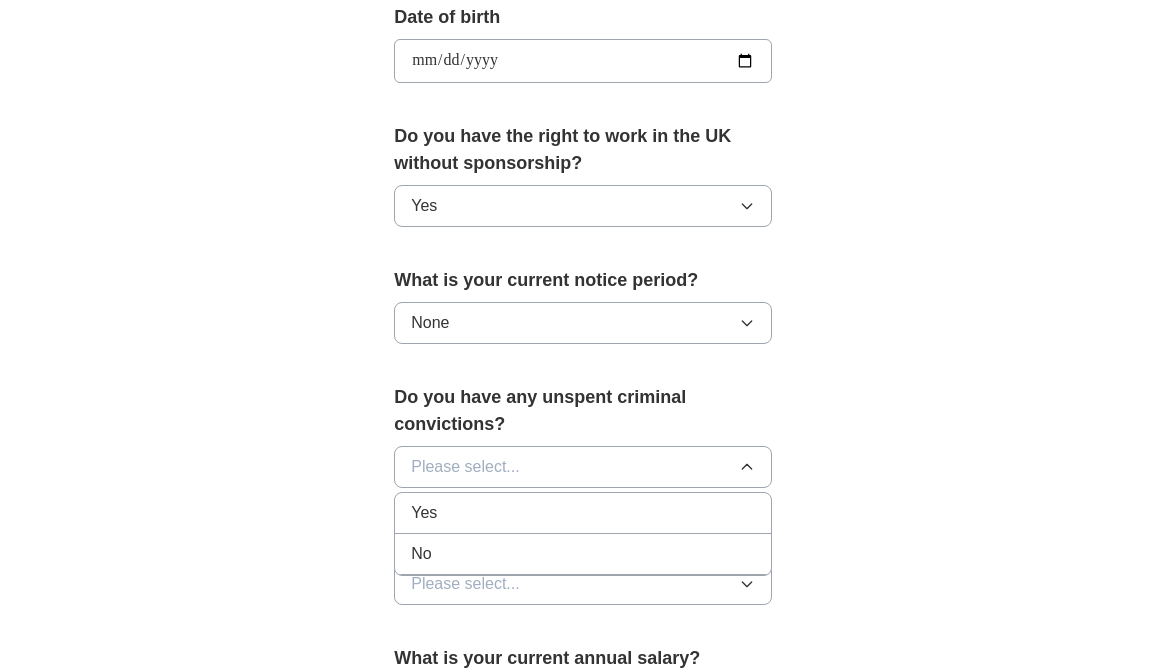 click on "No" at bounding box center [583, 554] 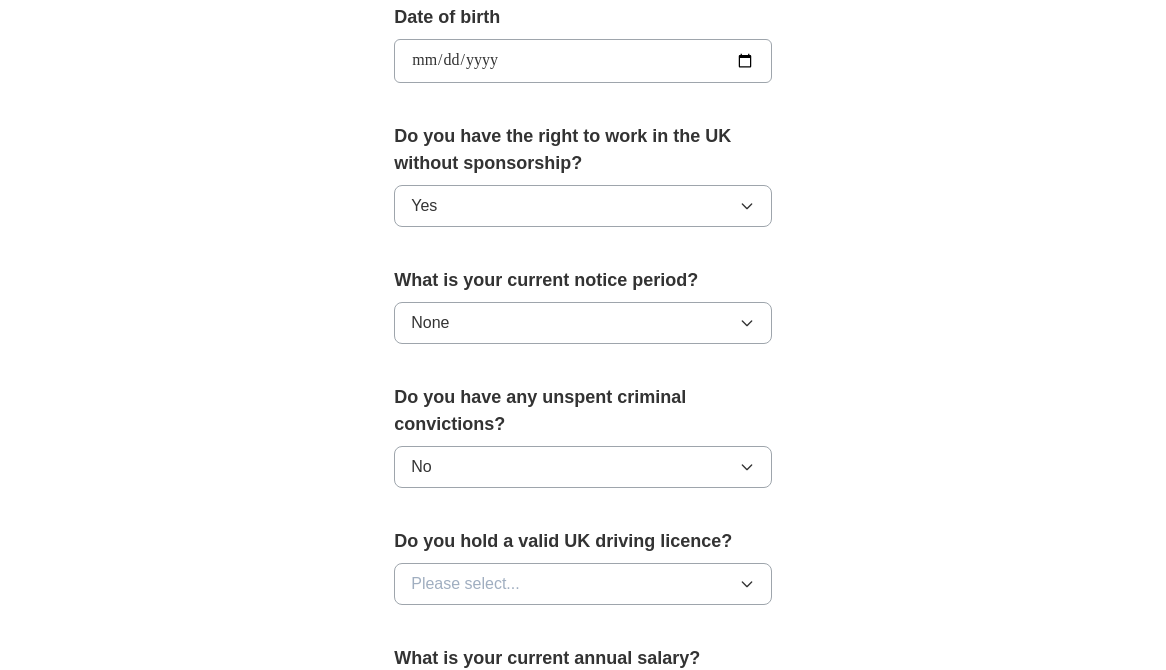 click on "Please select..." at bounding box center [583, 584] 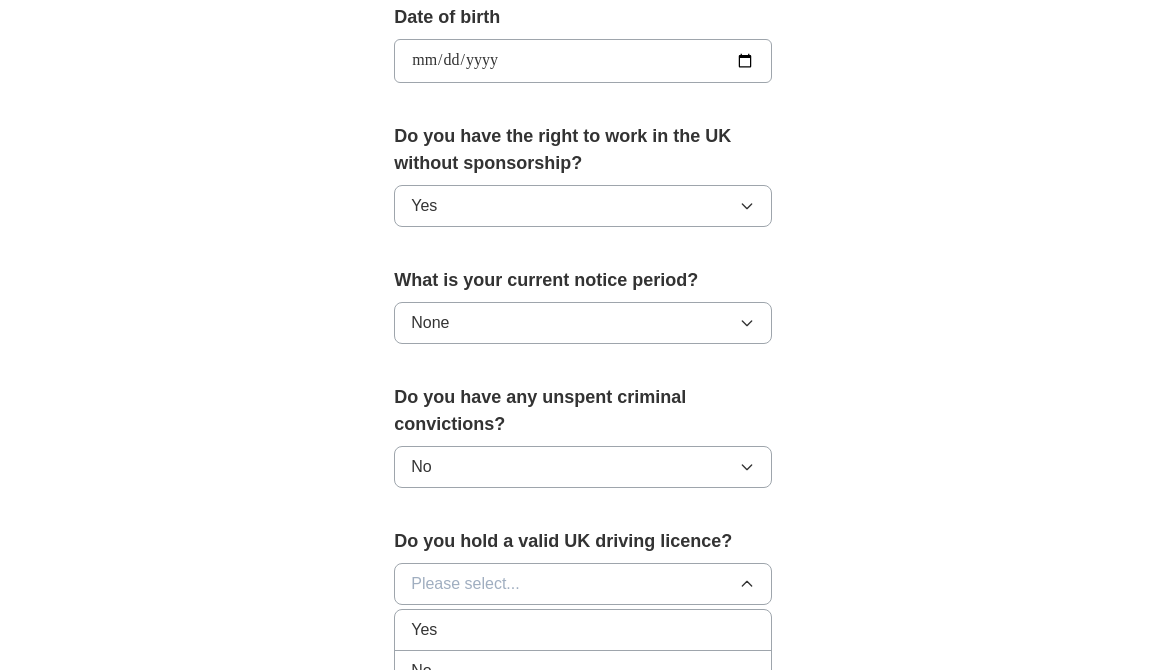 click on "Yes" at bounding box center [583, 630] 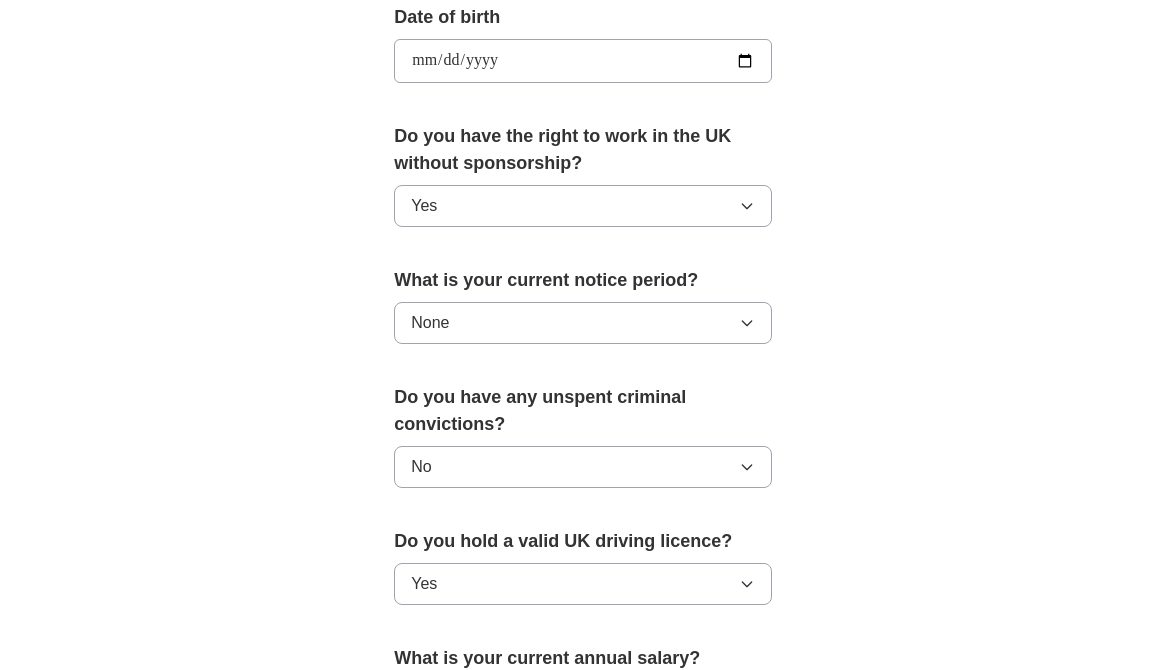click on "**********" at bounding box center (583, 36) 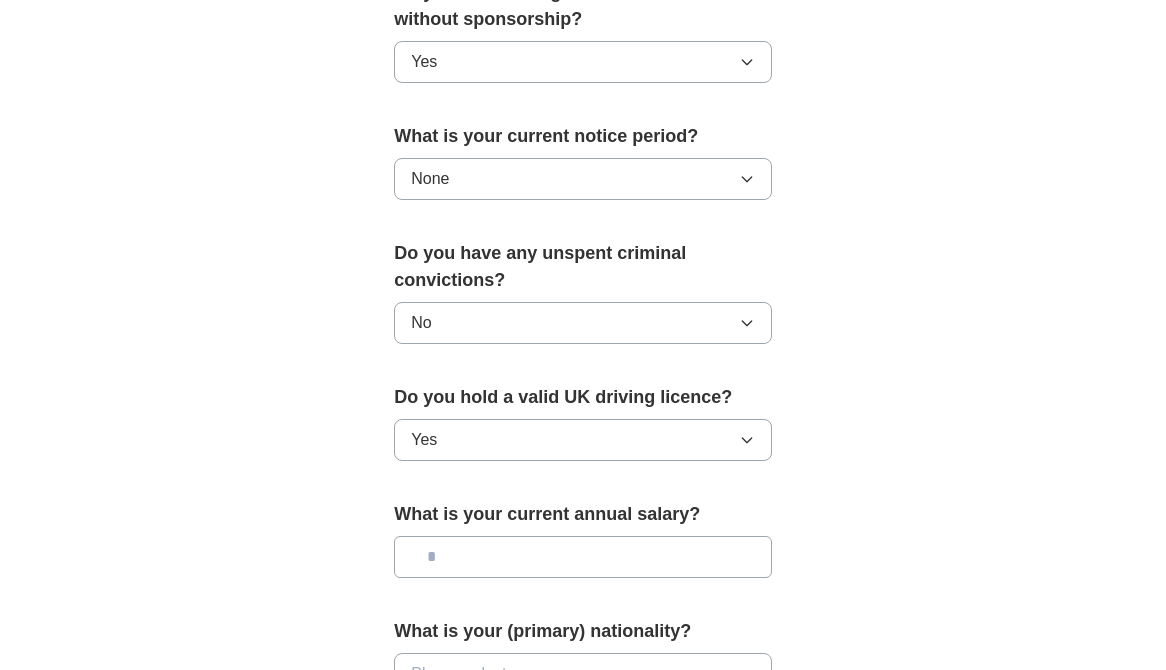 scroll, scrollTop: 1097, scrollLeft: 0, axis: vertical 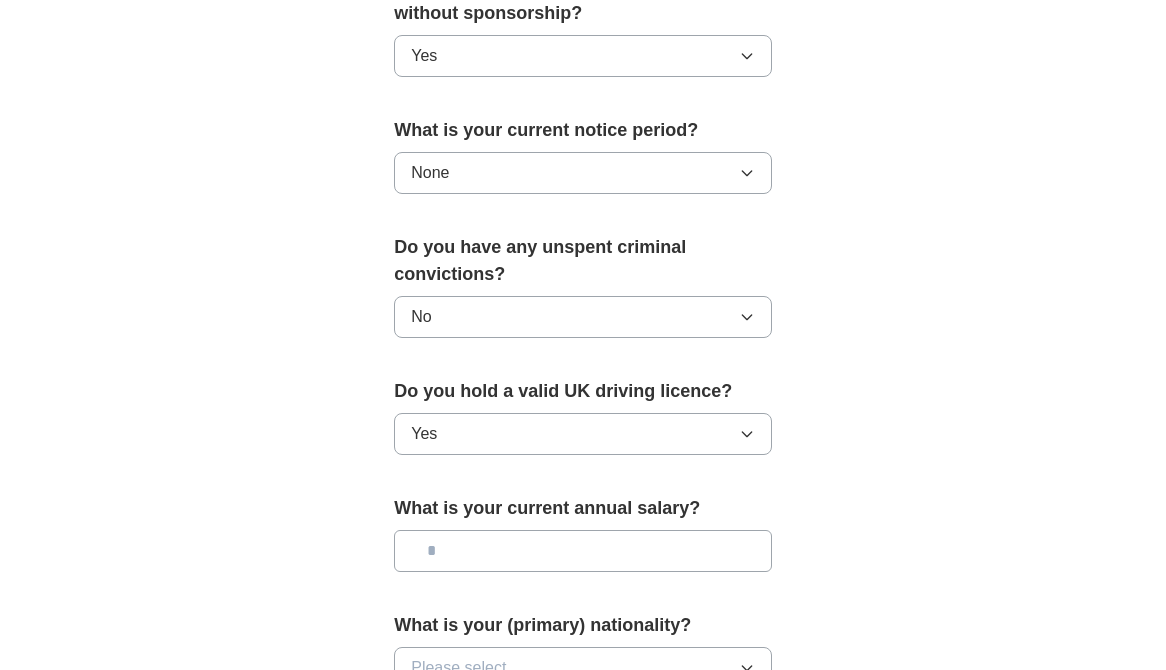 click at bounding box center [583, 551] 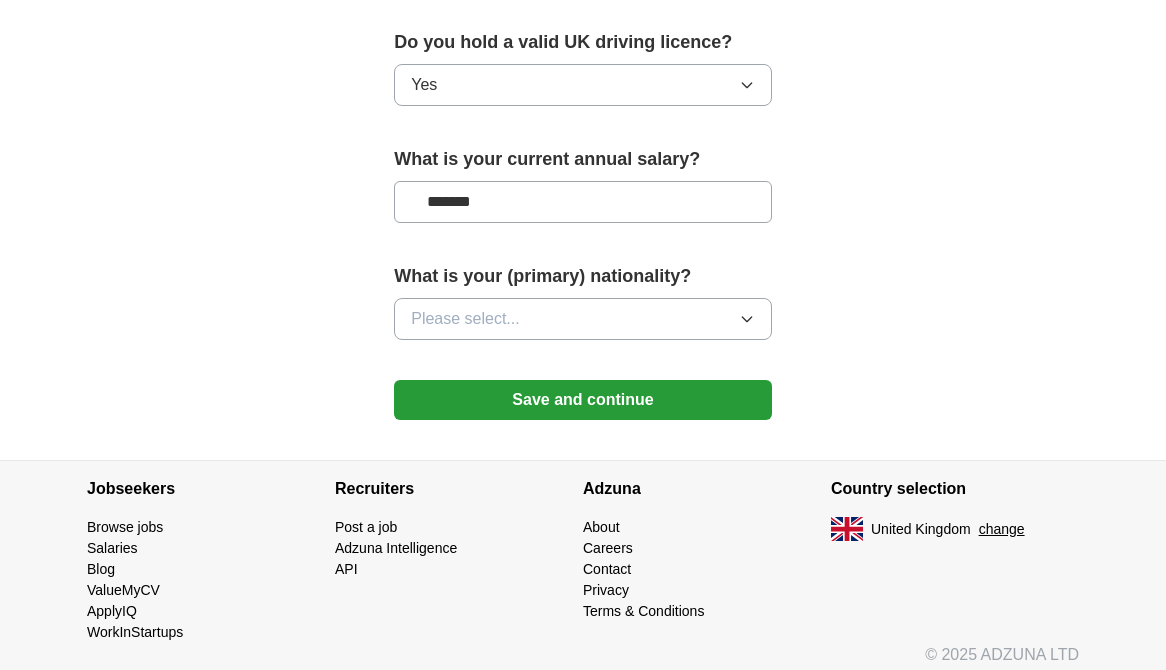 scroll, scrollTop: 1456, scrollLeft: 0, axis: vertical 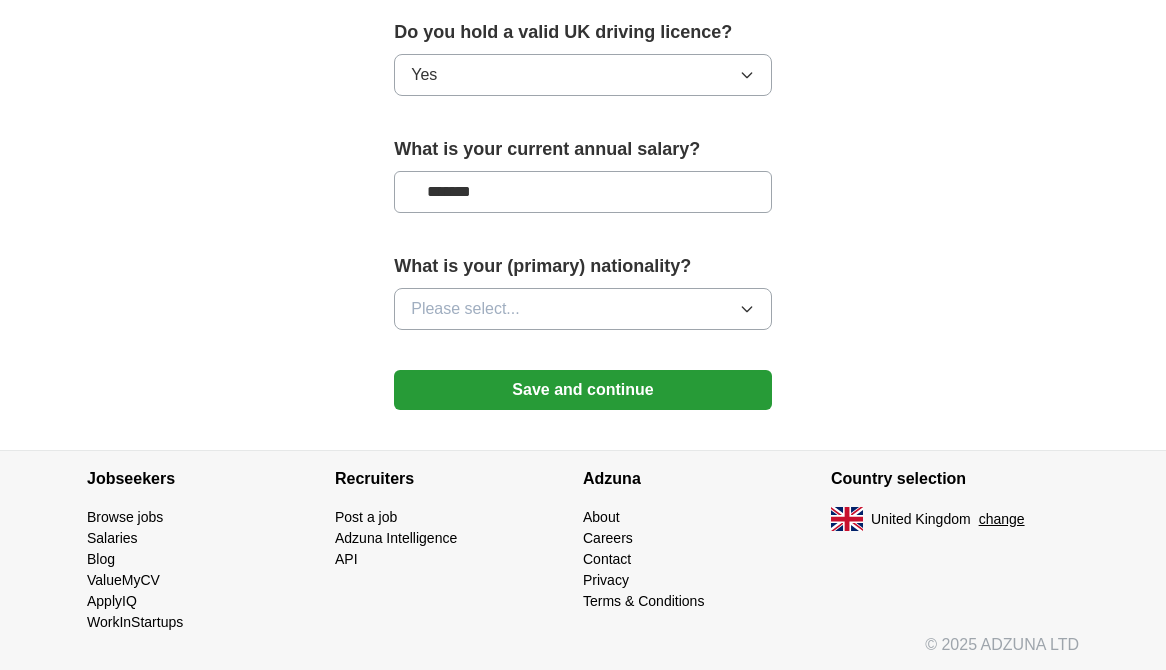 type on "*******" 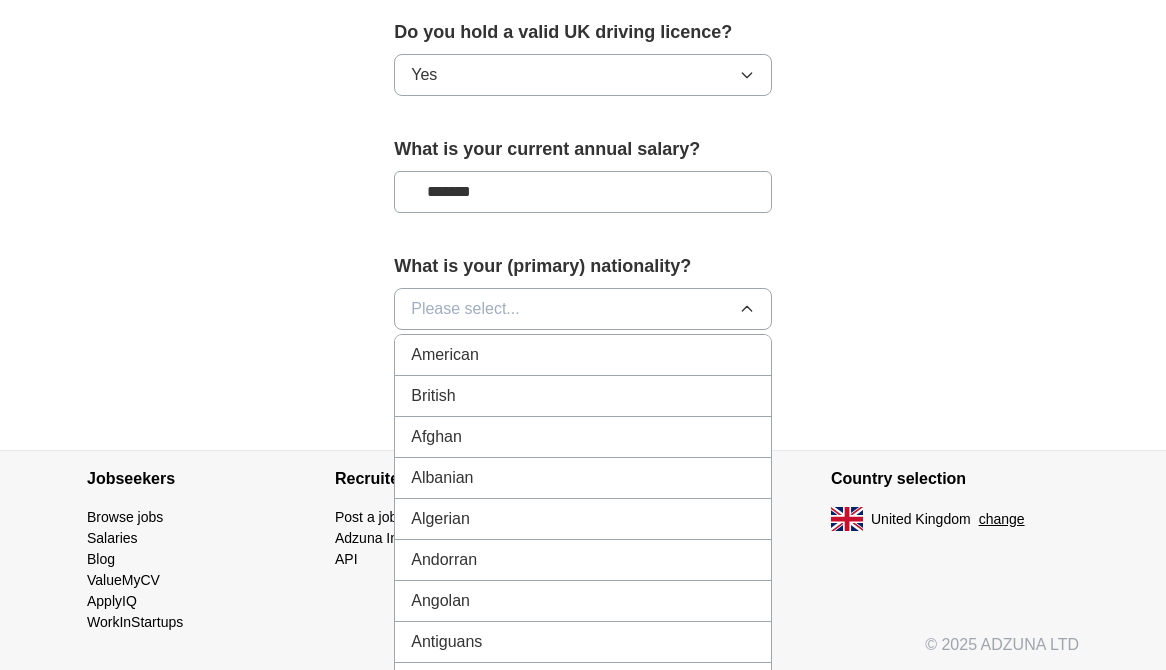 type 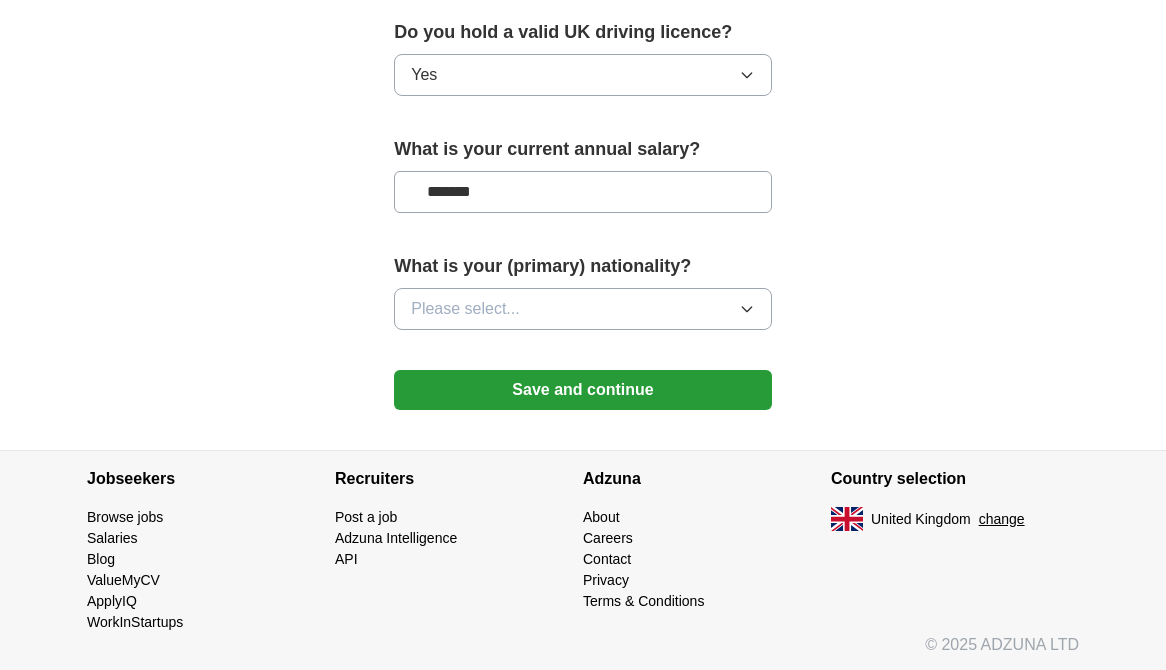 click on "Please select..." at bounding box center [583, 309] 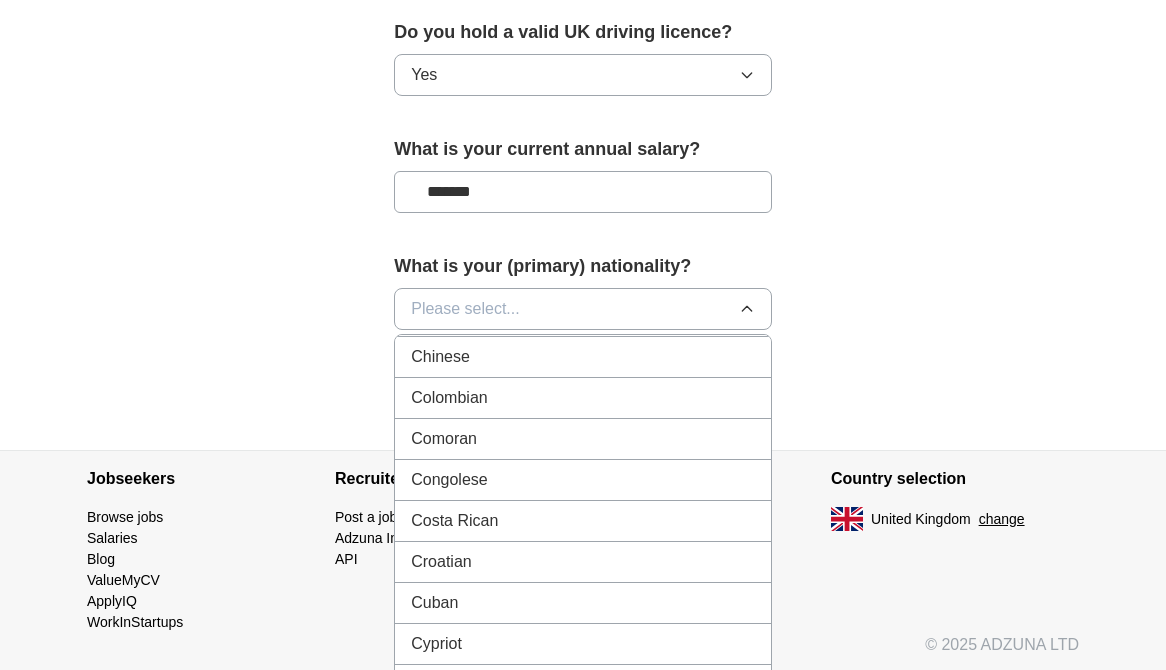 scroll, scrollTop: 1558, scrollLeft: 0, axis: vertical 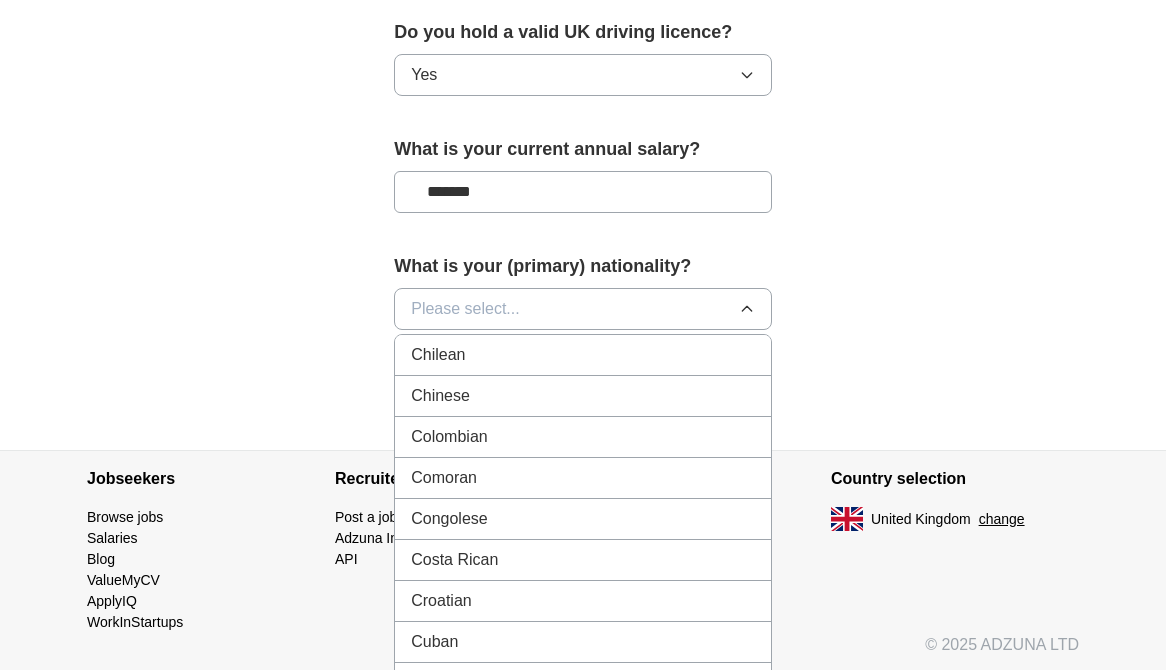 click on "Chinese" at bounding box center [583, 396] 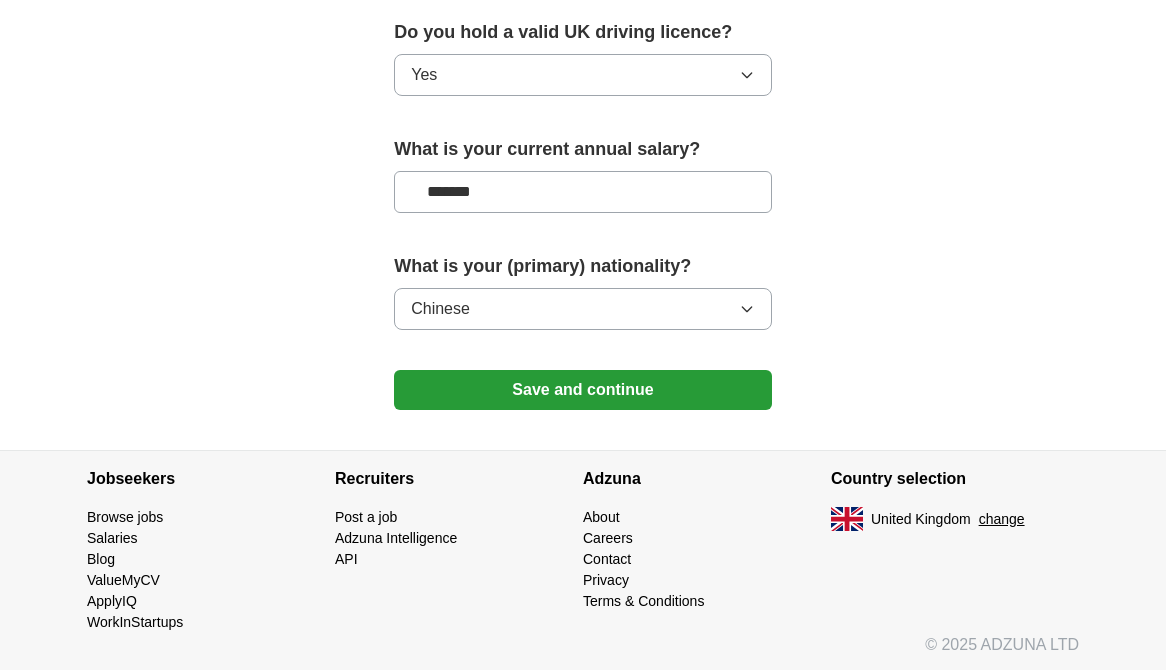 click on "Save and continue" at bounding box center (583, 390) 